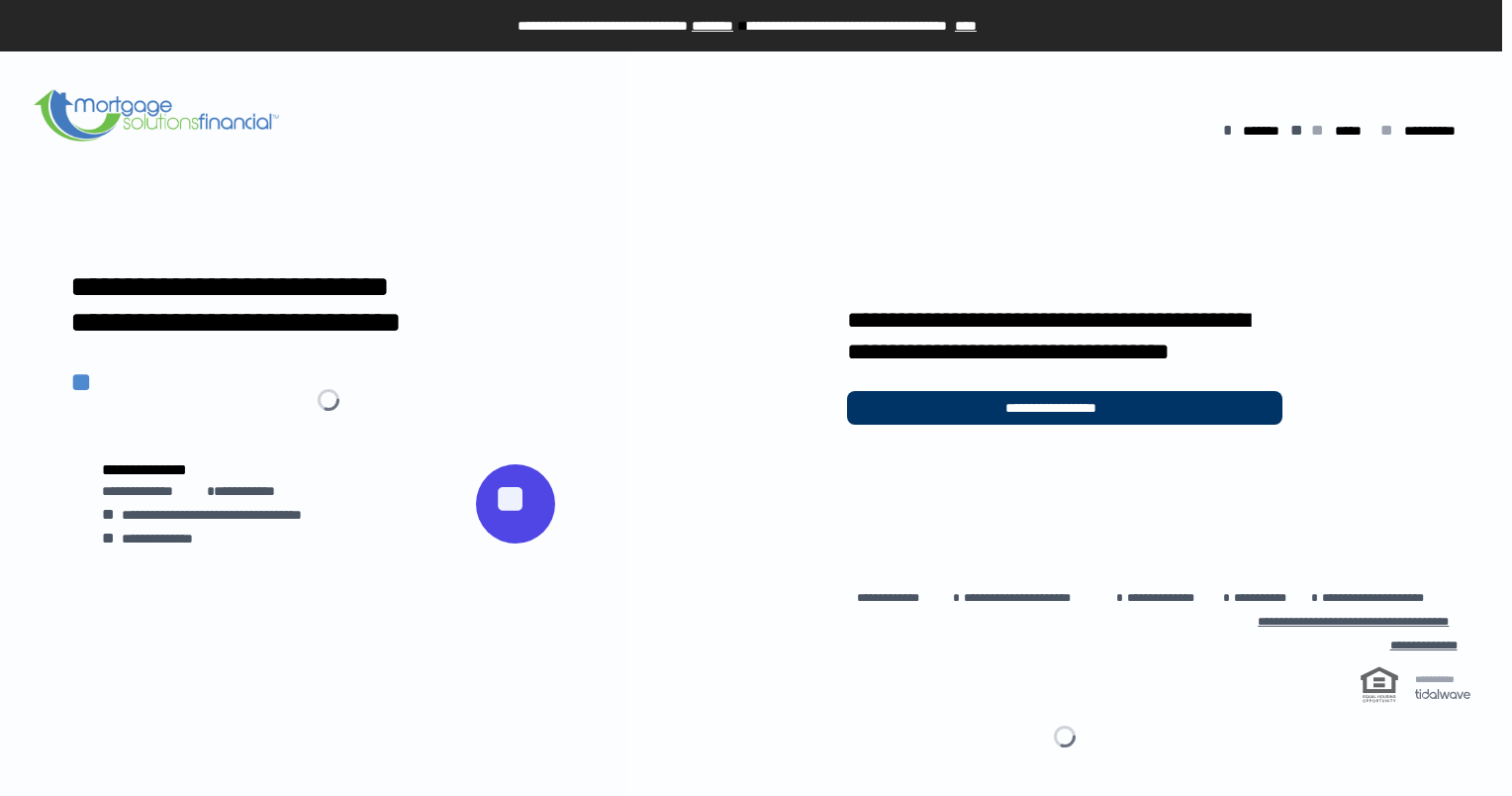 scroll, scrollTop: 0, scrollLeft: 0, axis: both 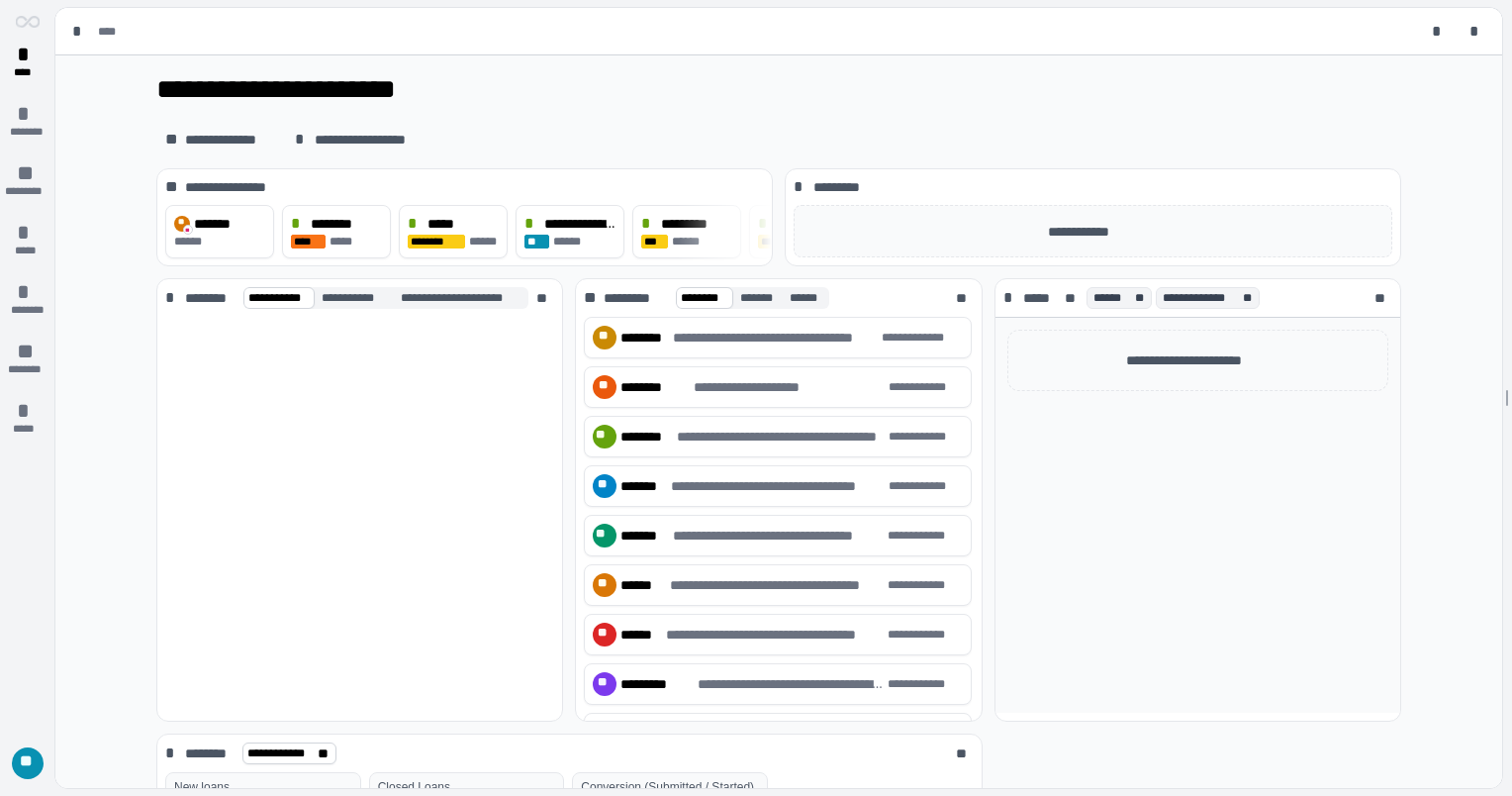 click on "**********" at bounding box center [779, 89] 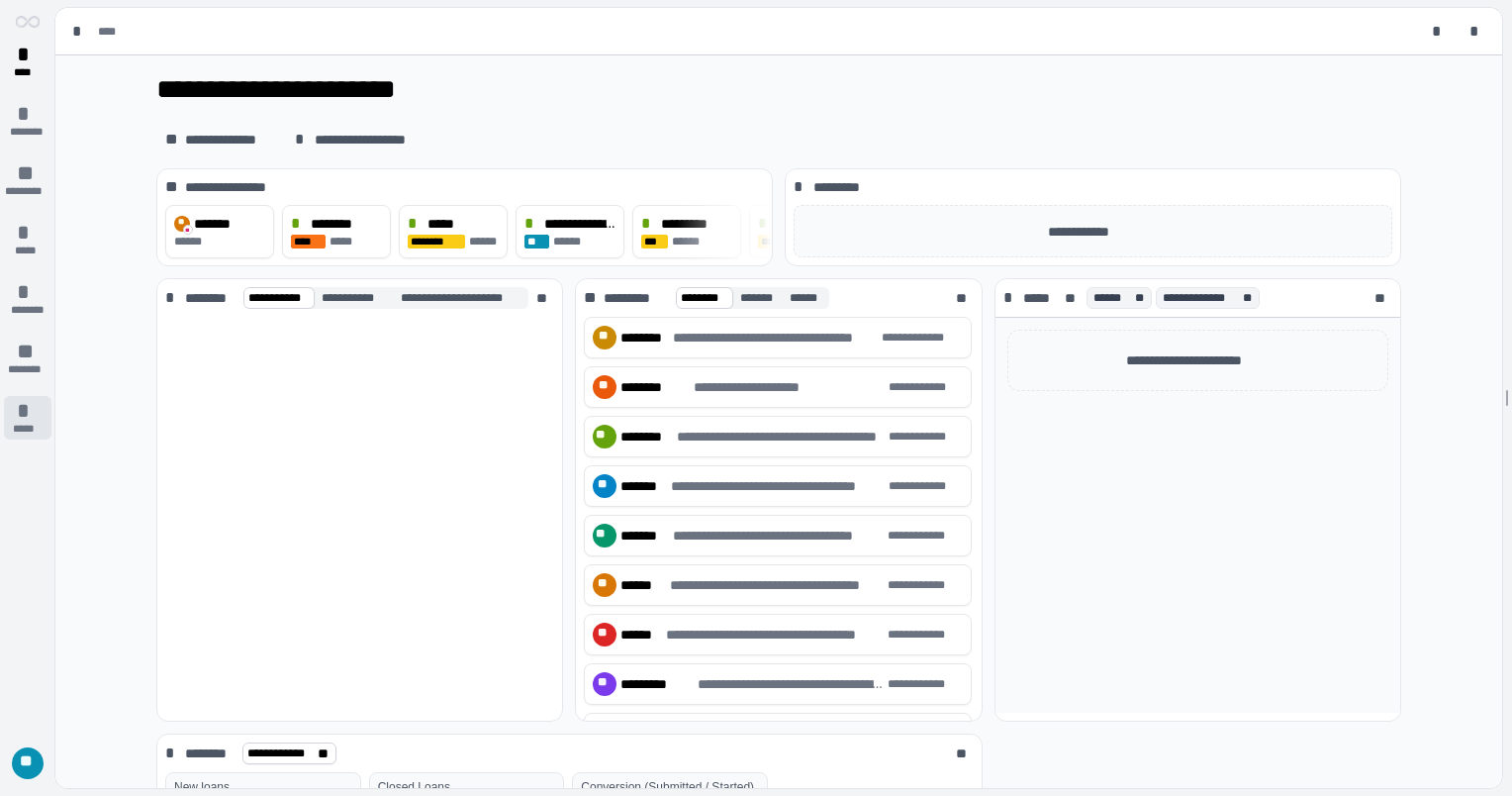 click on "*****" at bounding box center [28, 429] 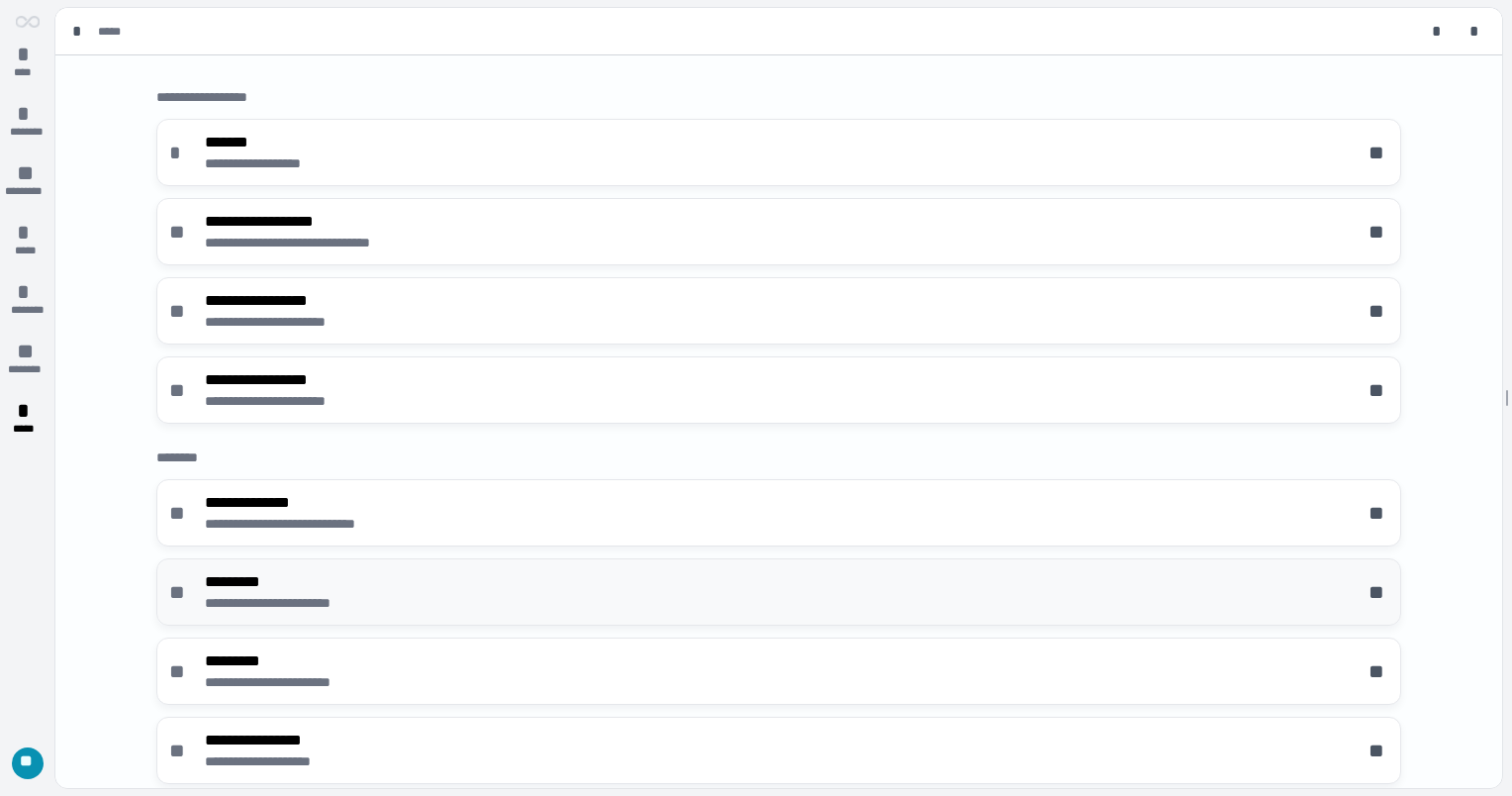 click on "*********" at bounding box center [294, 582] 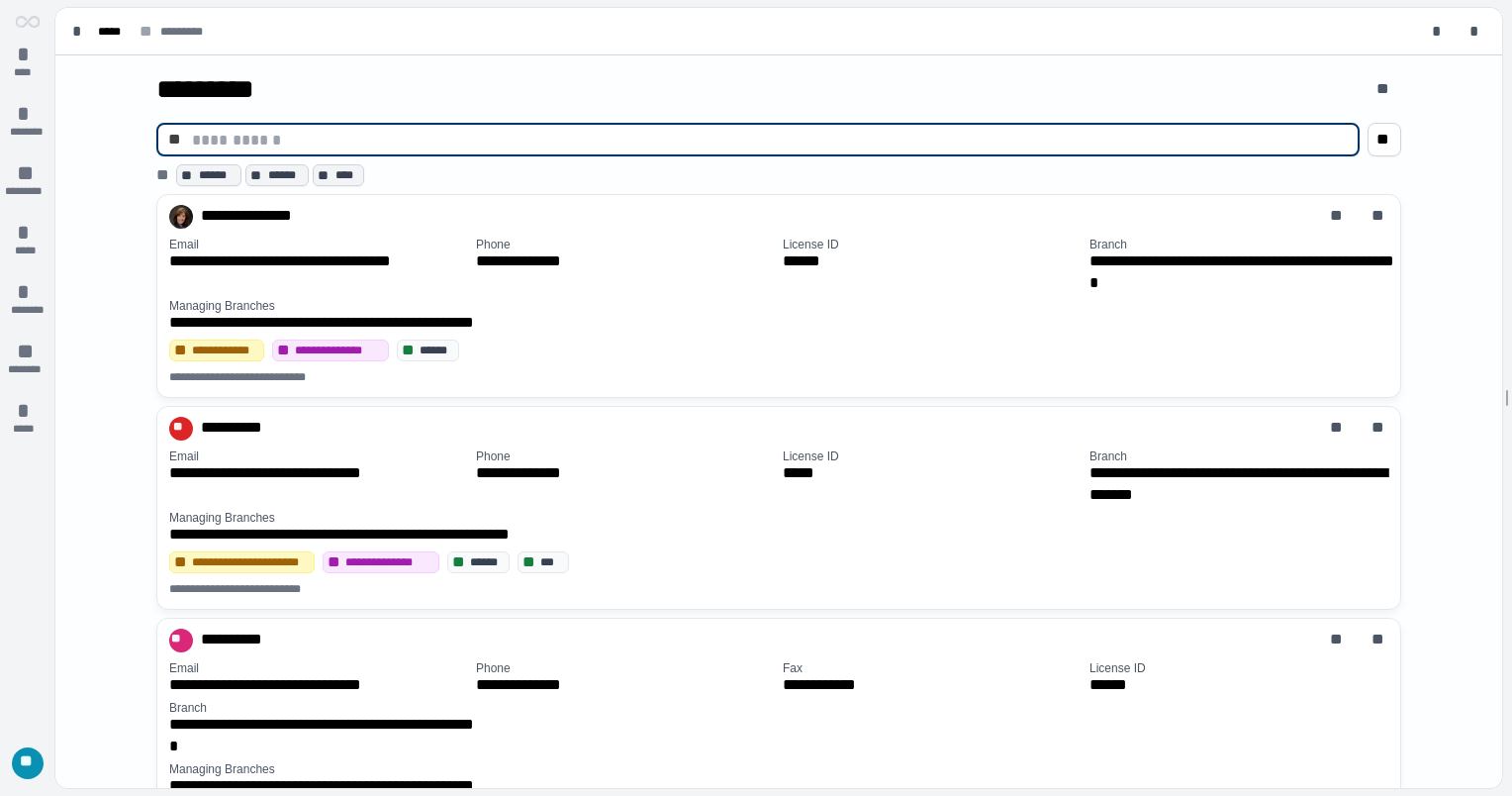 click at bounding box center (770, 140) 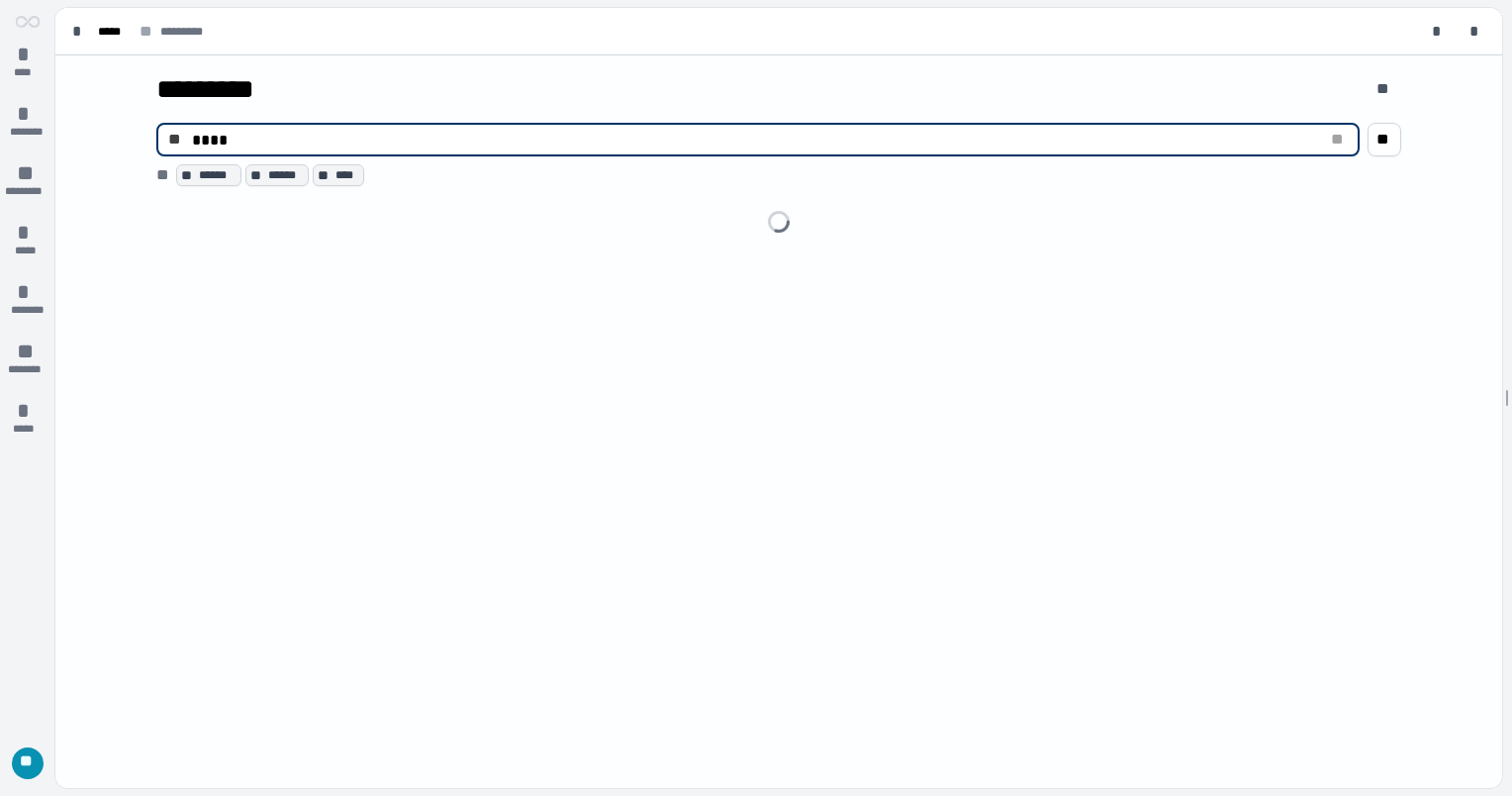 type on "****" 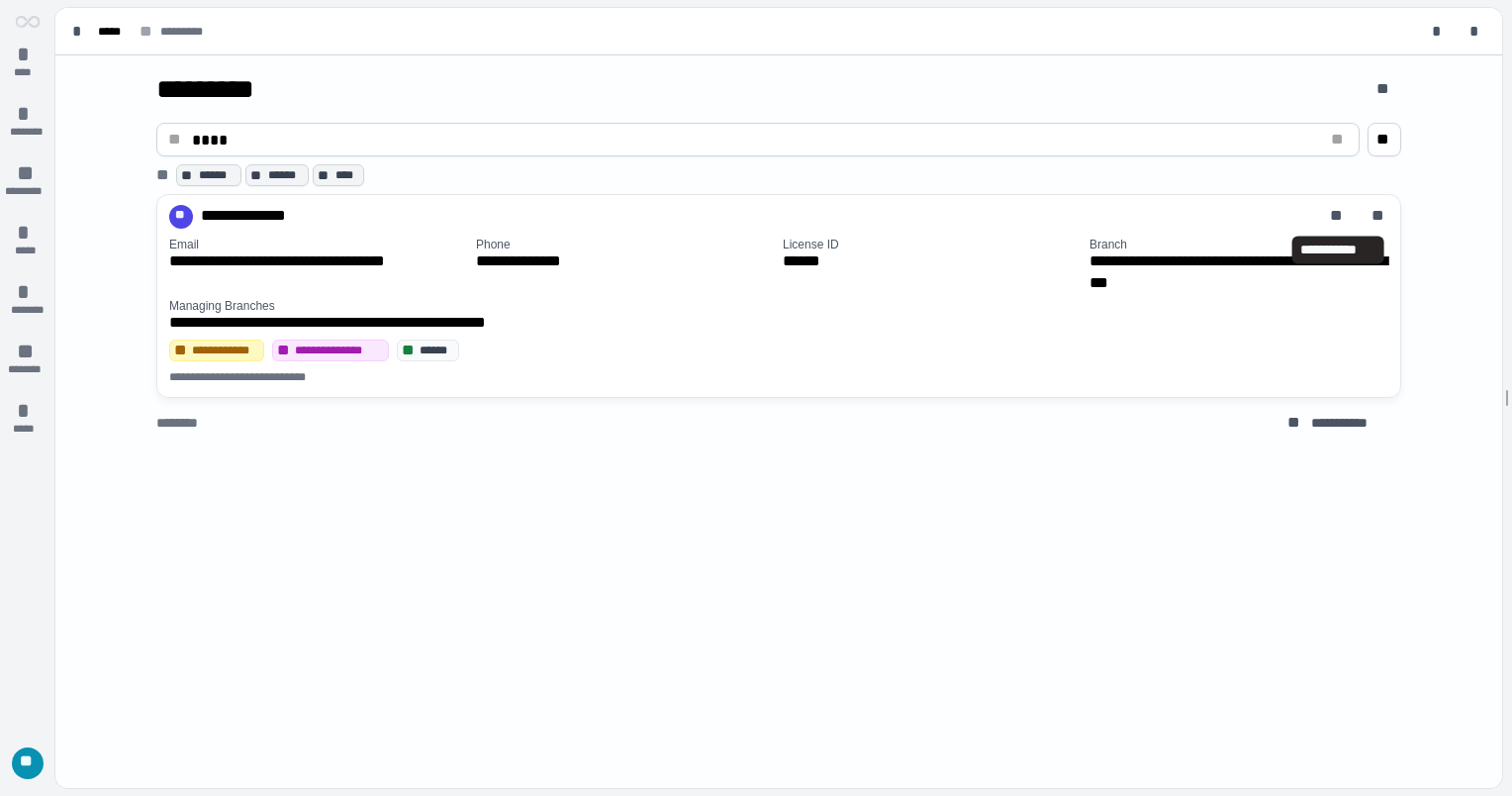 click on "**********" at bounding box center [1338, 249] 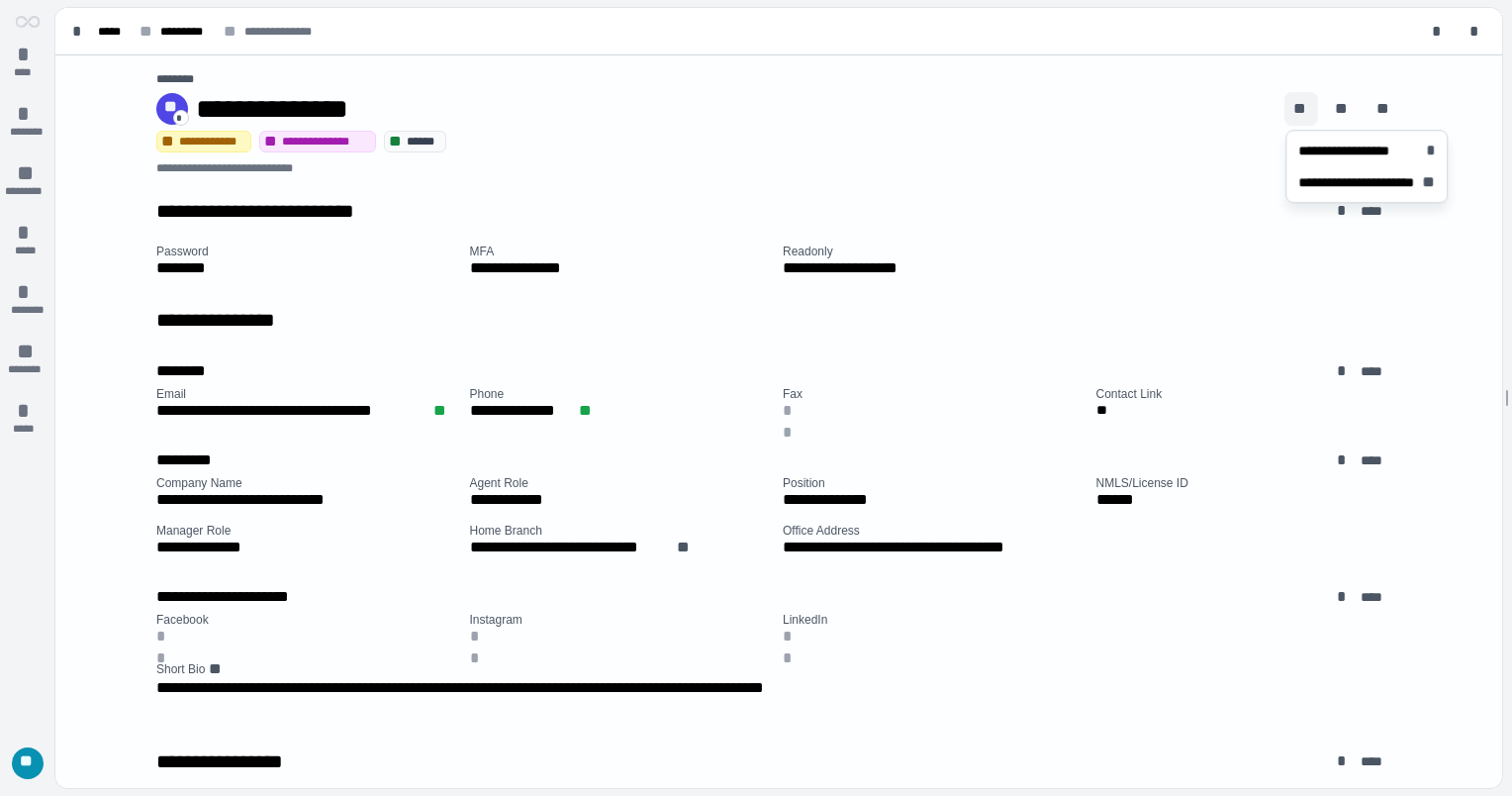 click on "**" at bounding box center (1301, 109) 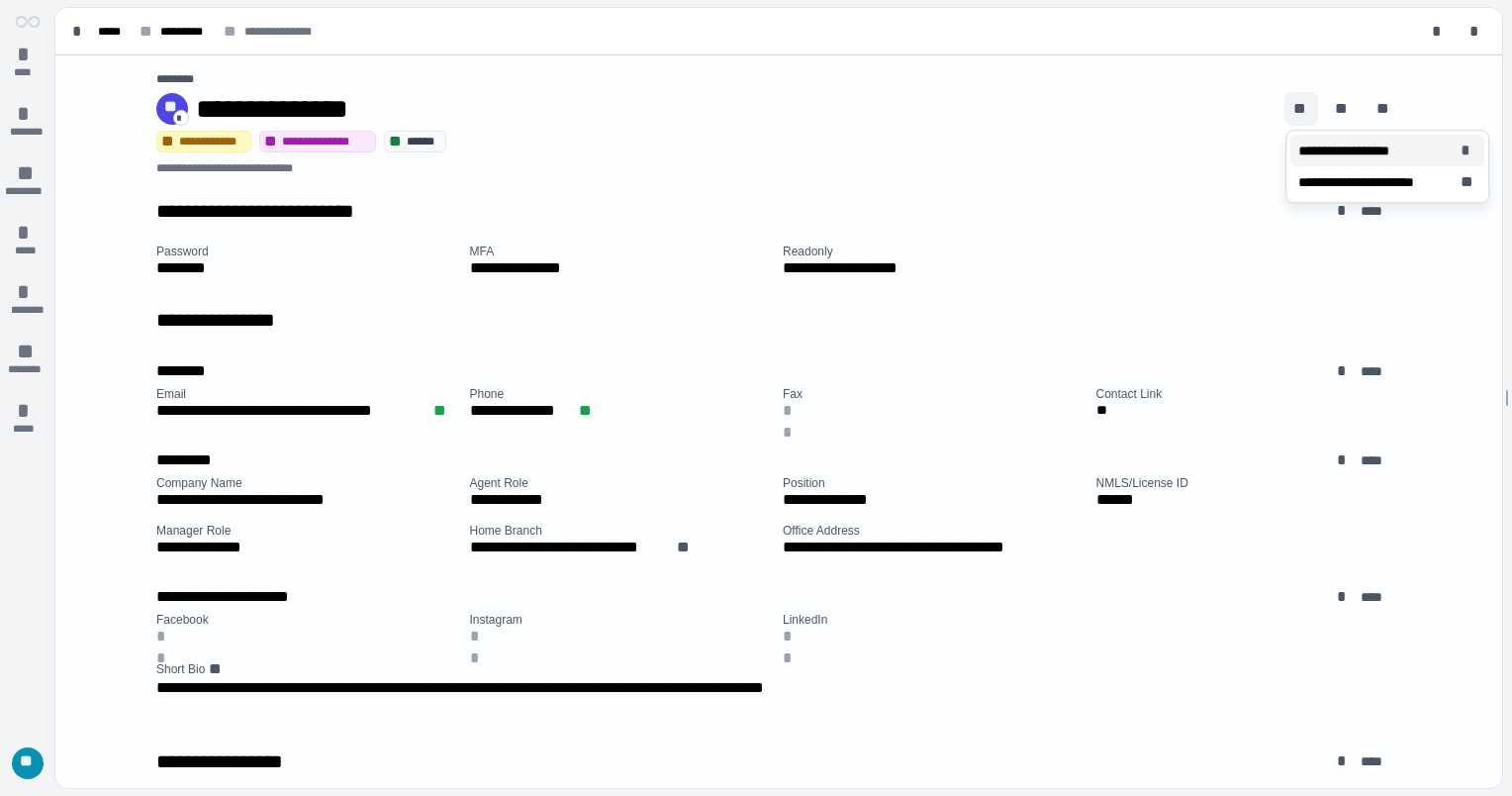click on "**********" at bounding box center [1355, 150] 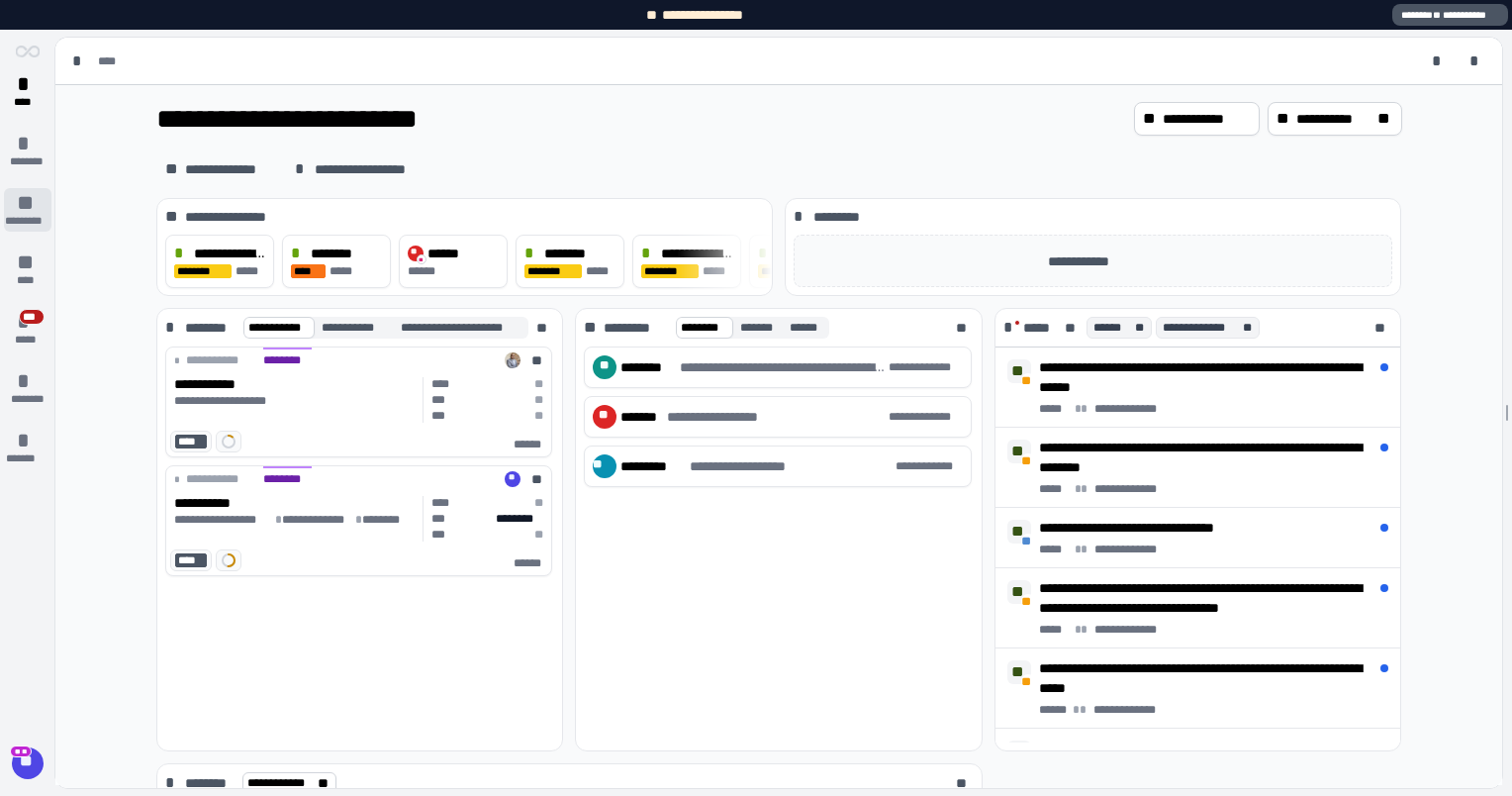 click on "** *********" at bounding box center (28, 210) 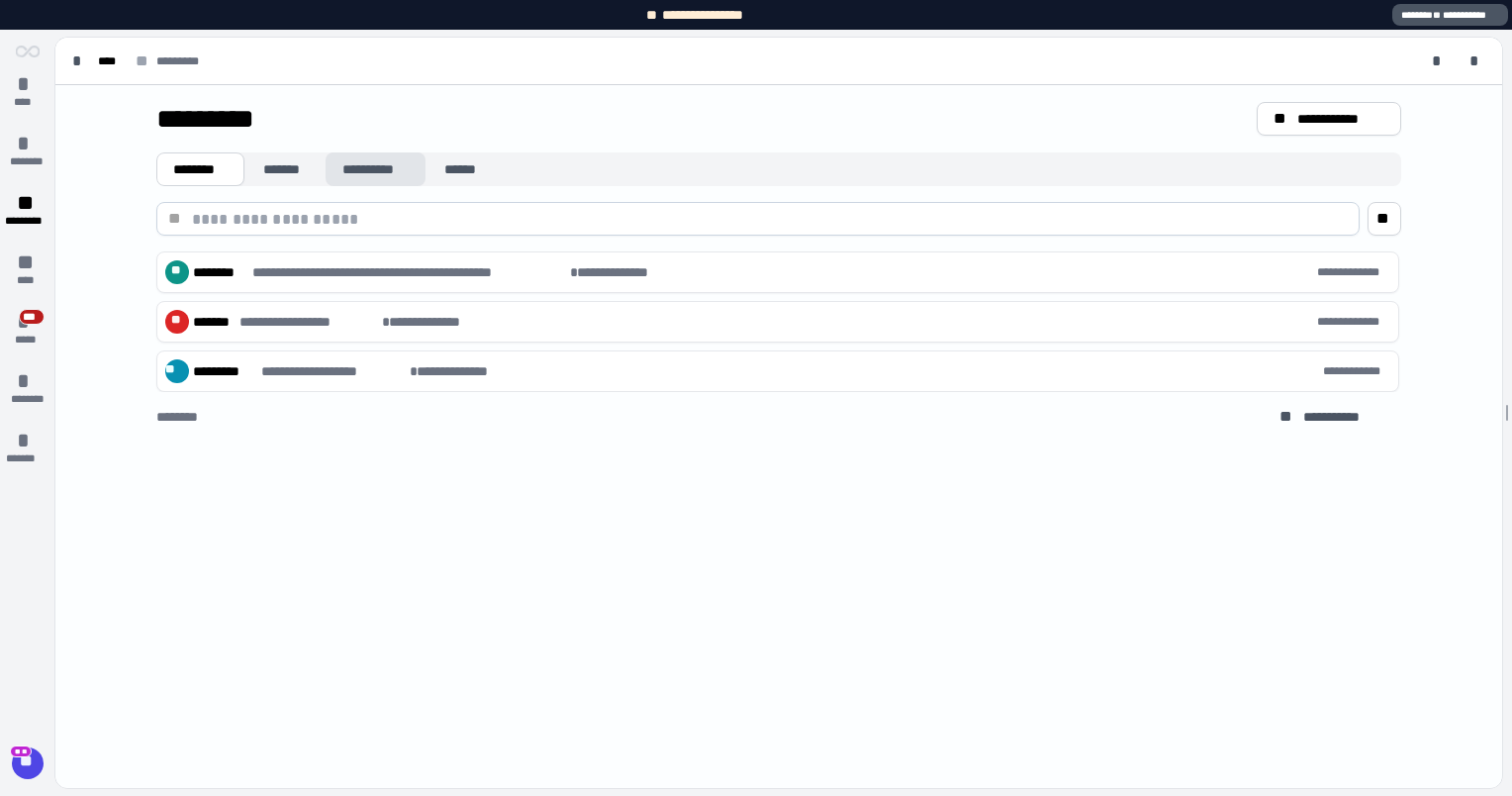 click on "**********" at bounding box center (375, 169) 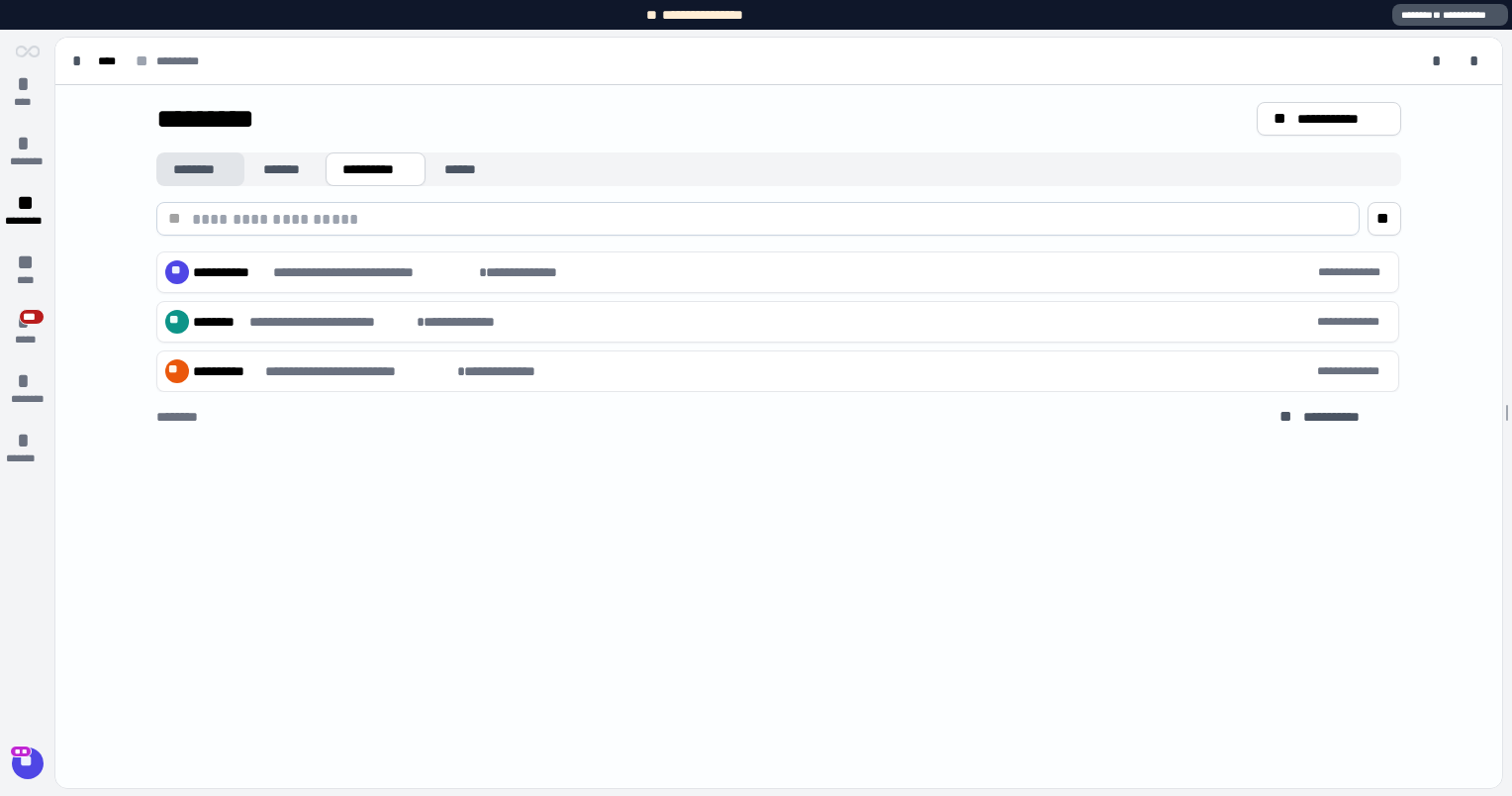 click on "********" at bounding box center [200, 169] 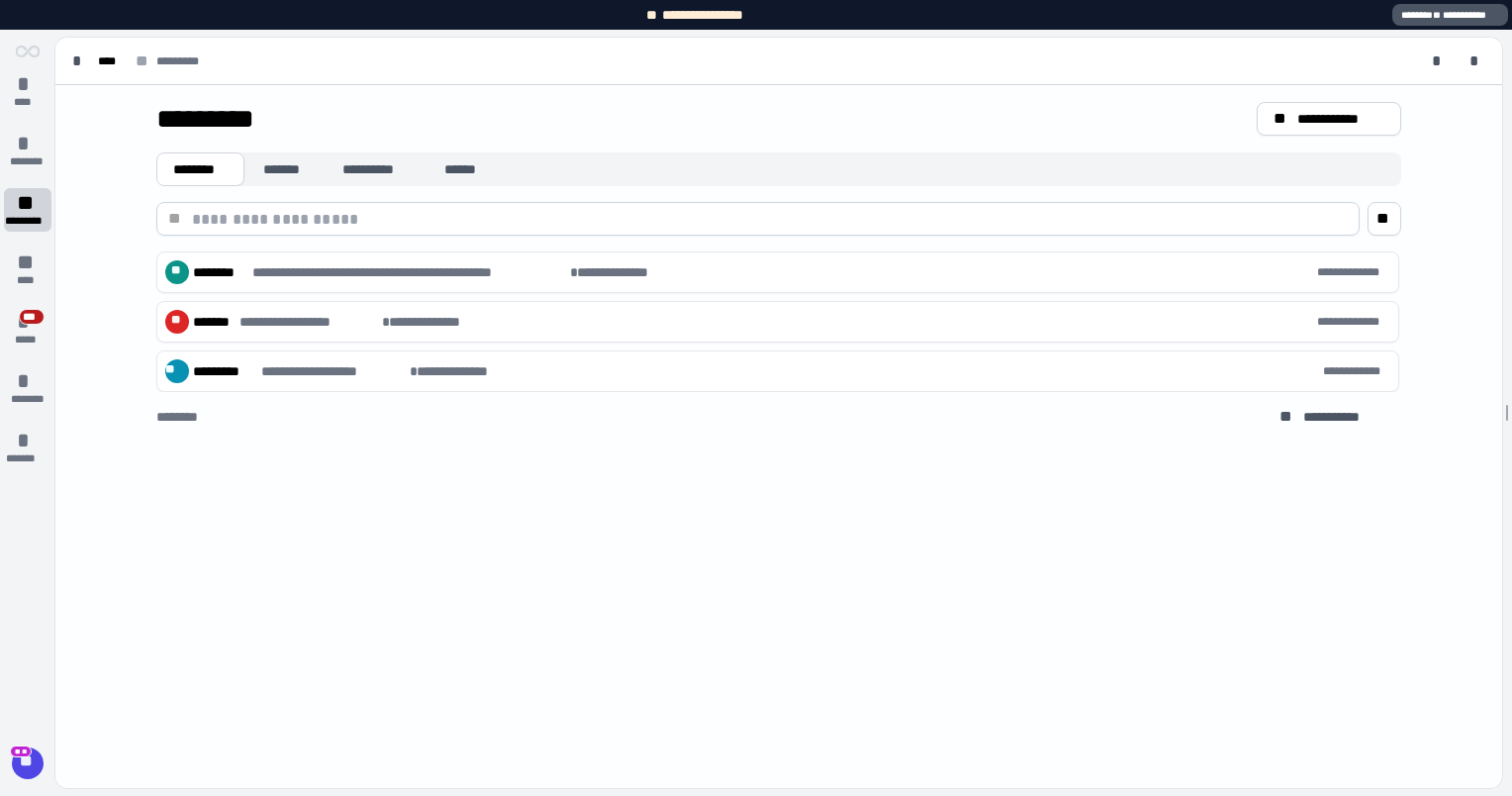 drag, startPoint x: 17, startPoint y: 194, endPoint x: 261, endPoint y: 147, distance: 248.48541 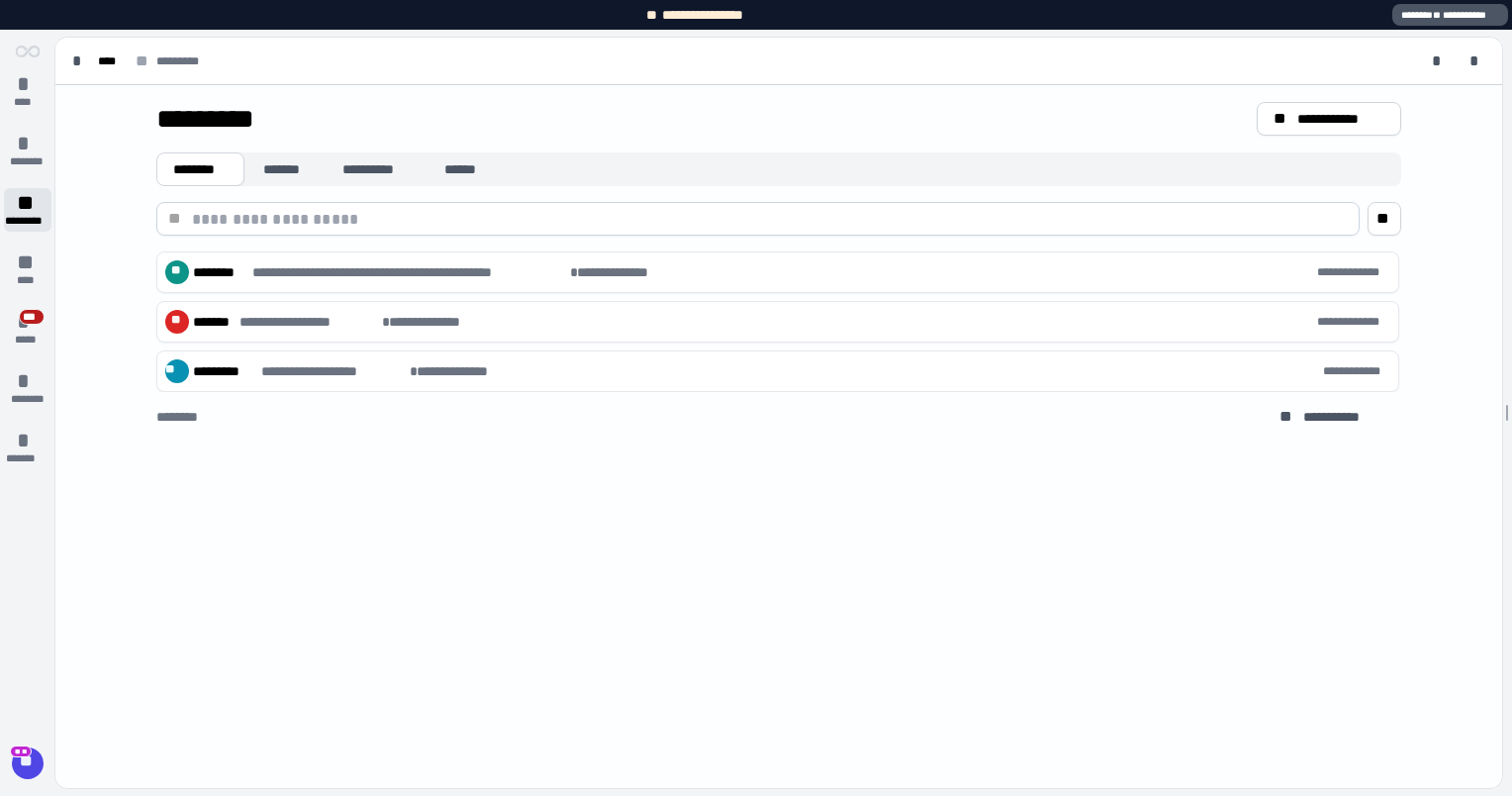 click on "** *********" at bounding box center (28, 210) 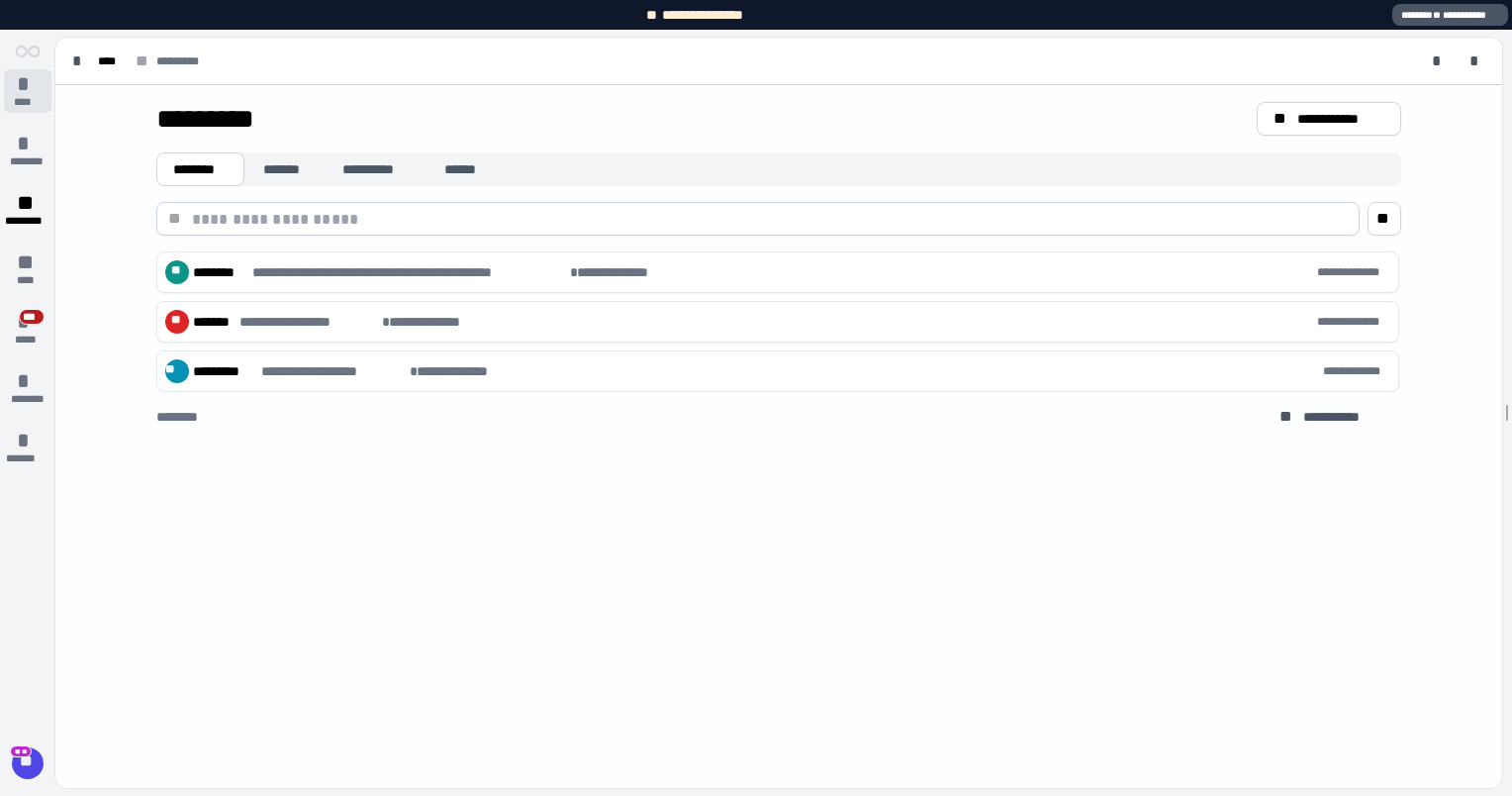 click on "*" at bounding box center [28, 84] 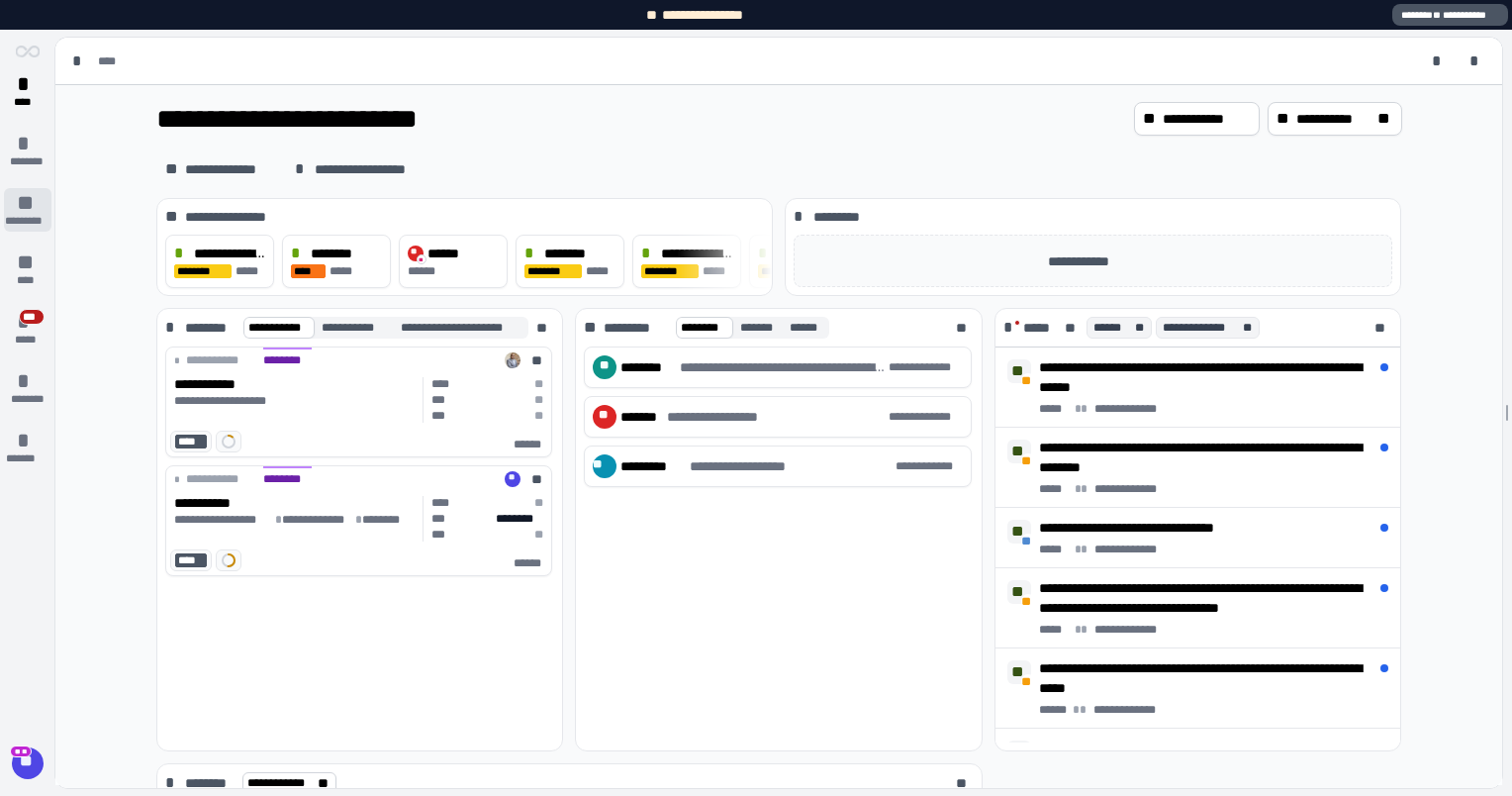 click on "**" at bounding box center [28, 203] 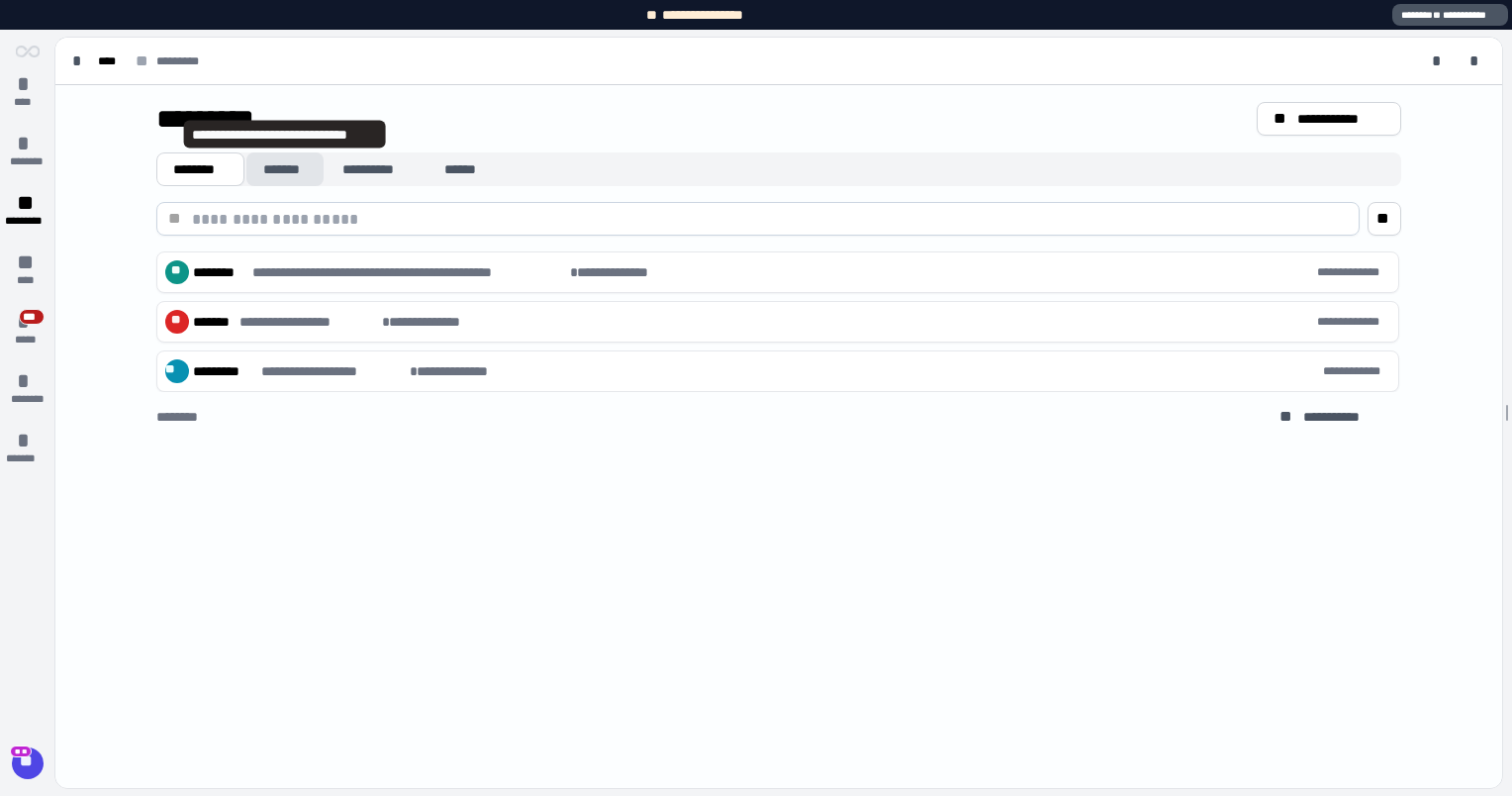 click on "*******" at bounding box center (285, 169) 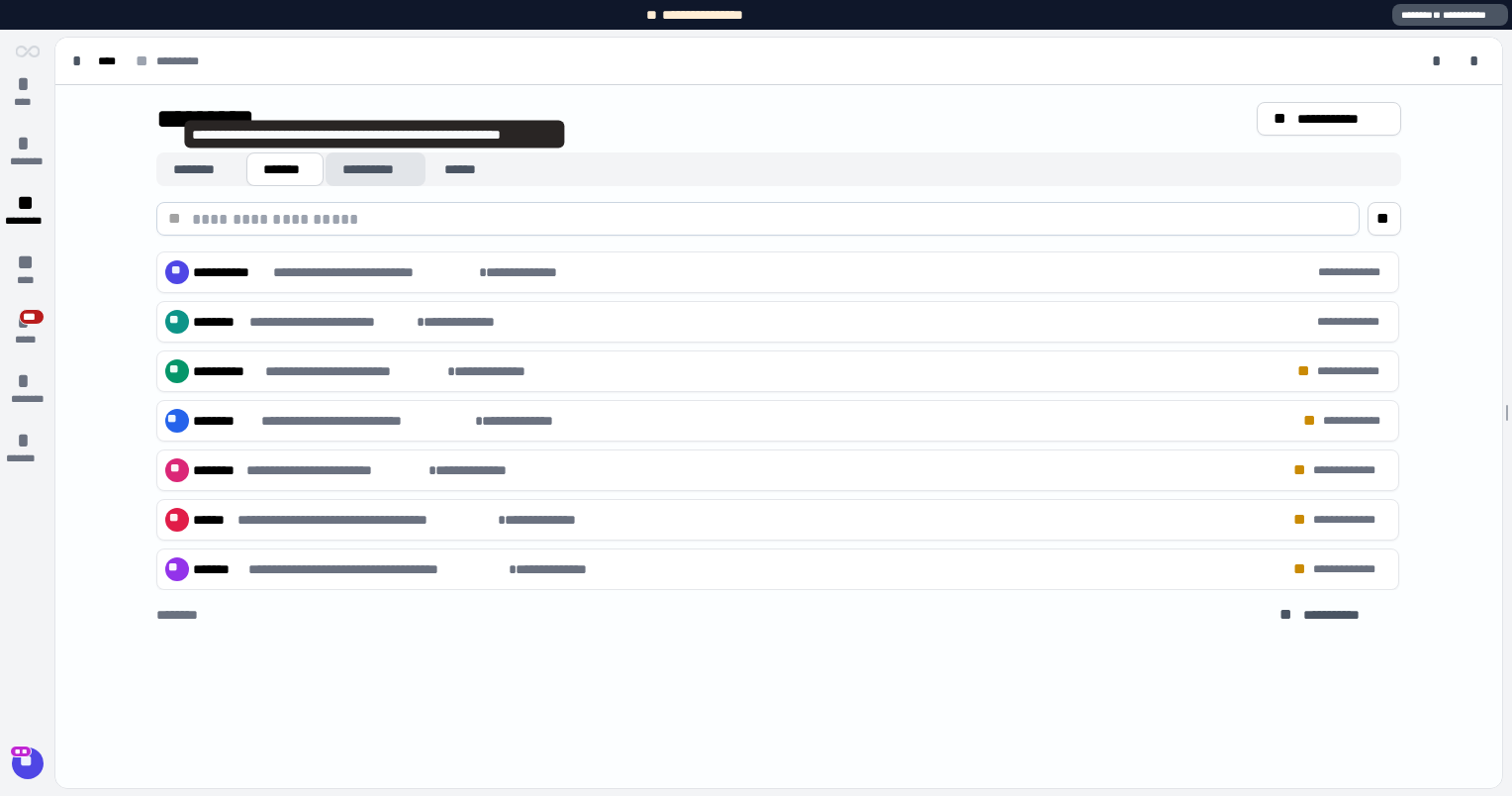 click on "**********" at bounding box center [375, 169] 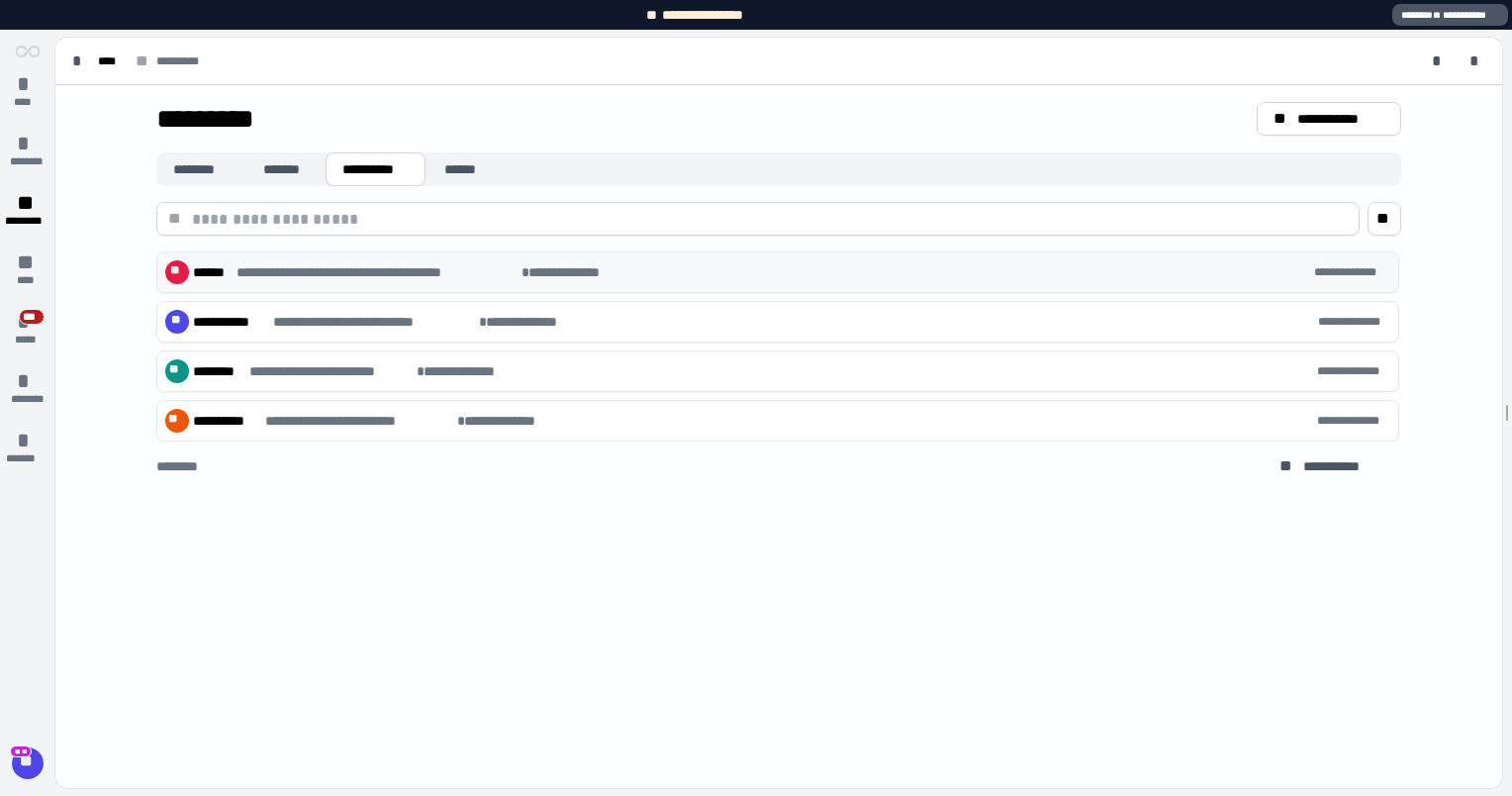 click on "**********" at bounding box center [773, 272] 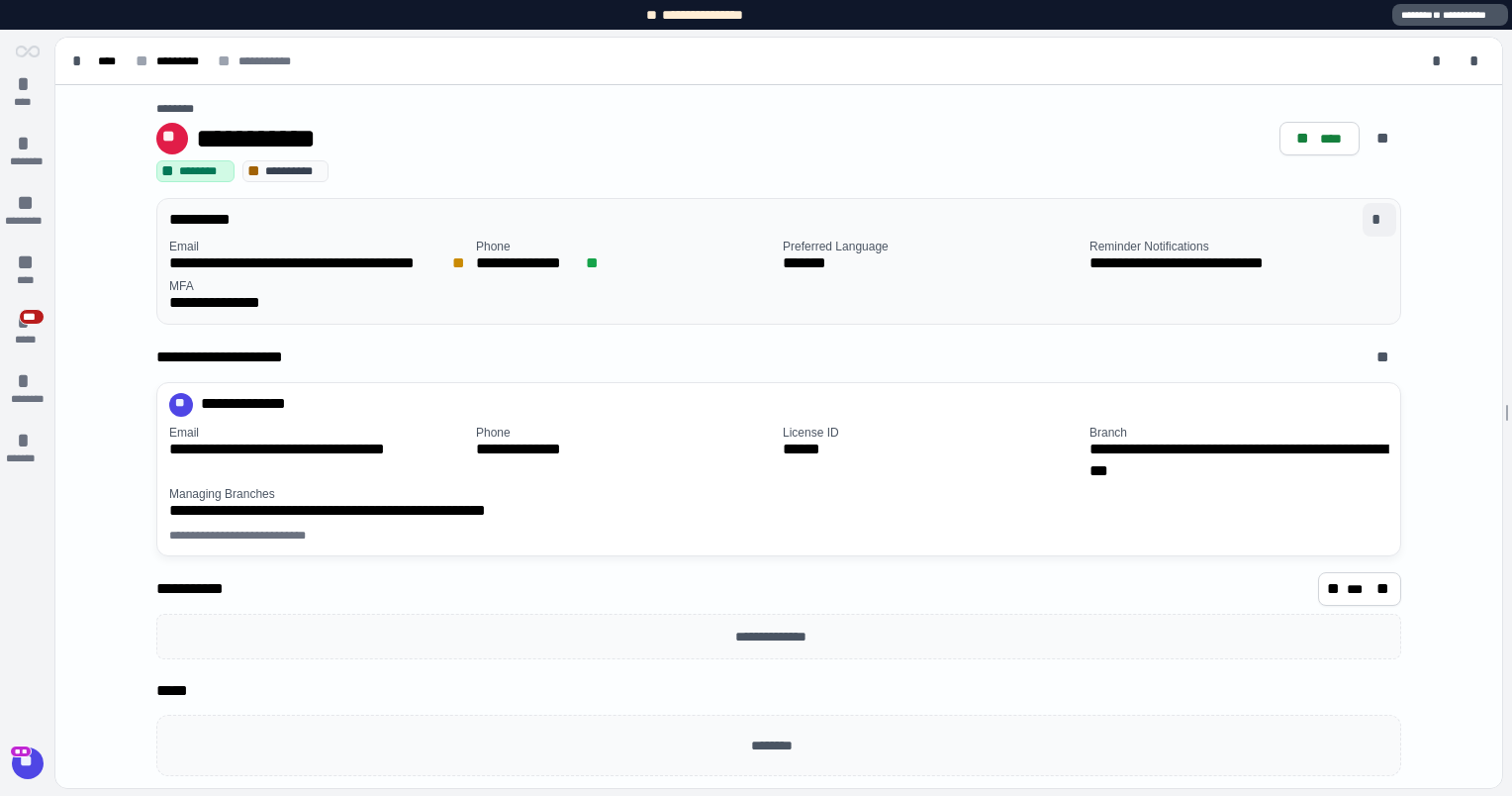click on "*" at bounding box center [1379, 220] 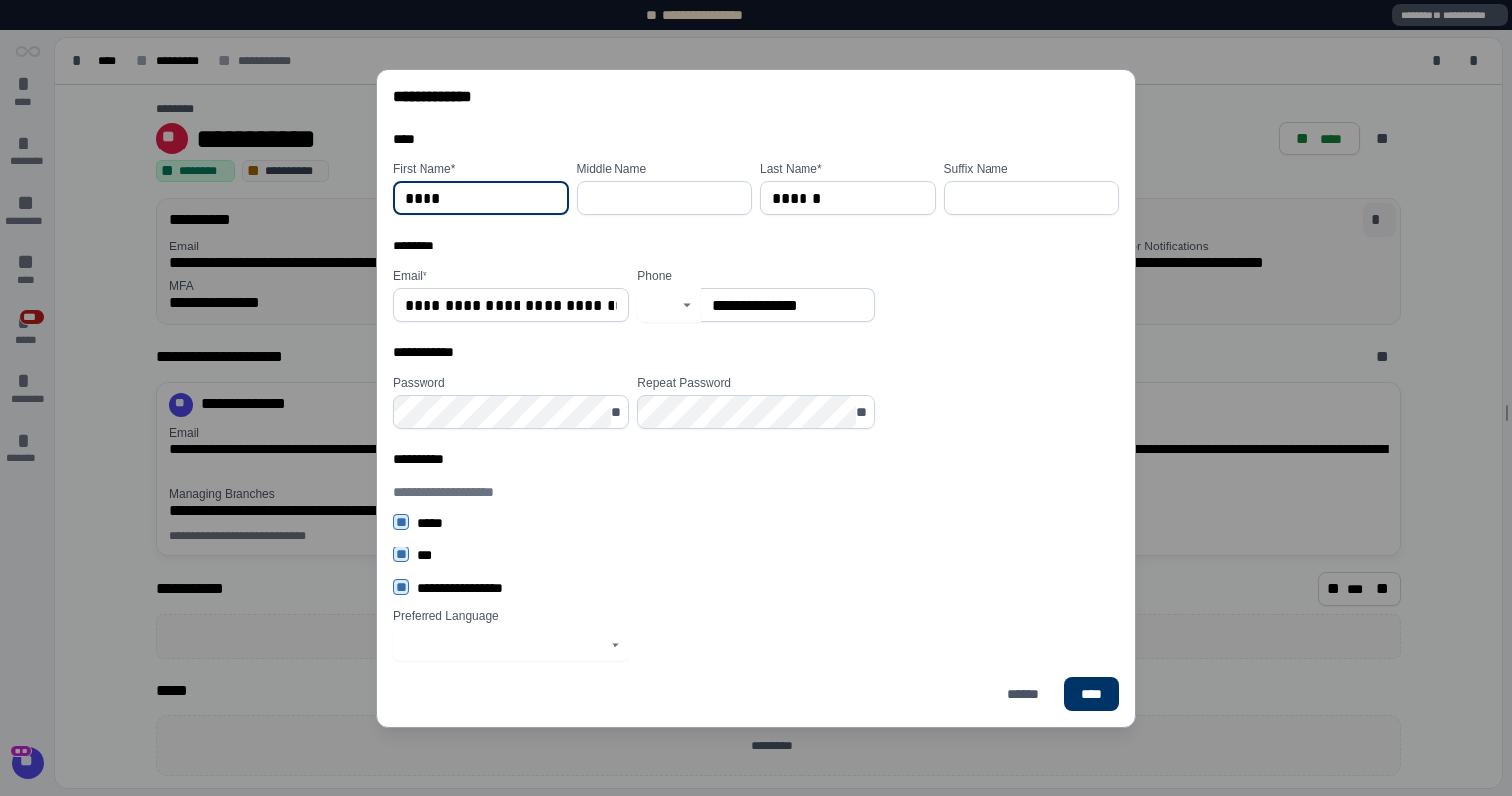 type on "**" 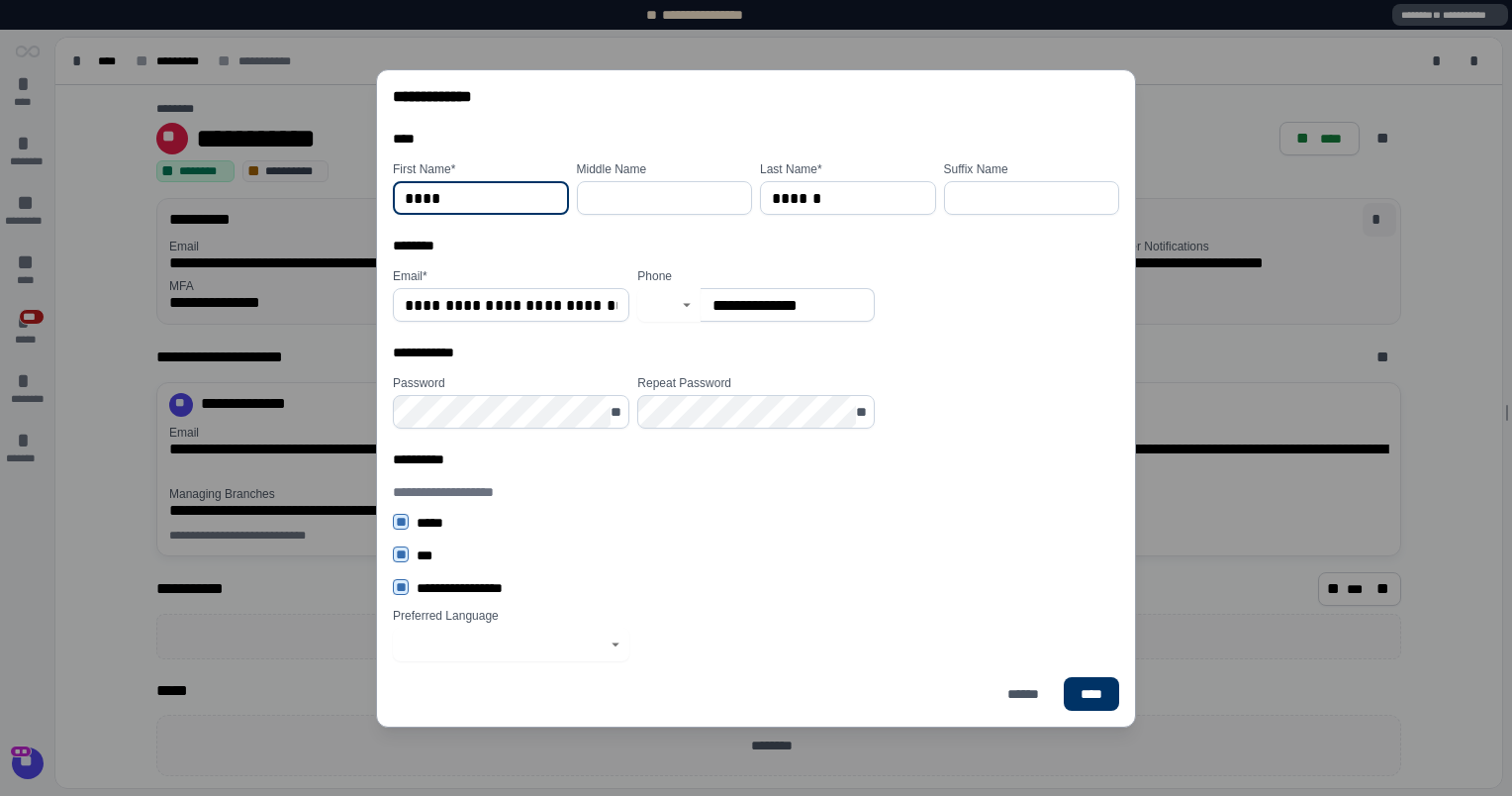 type on "*******" 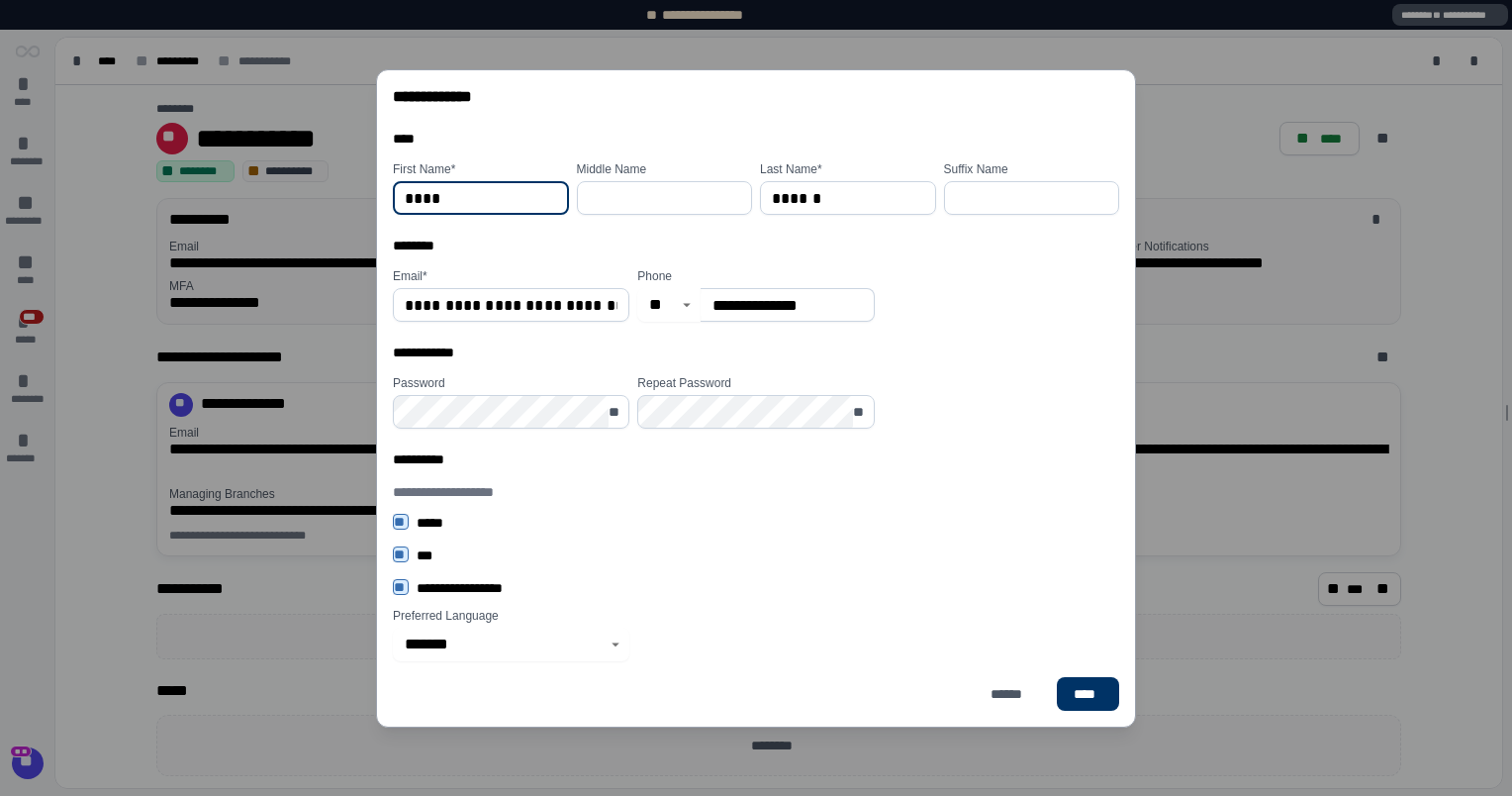 click on "**********" at bounding box center (511, 305) 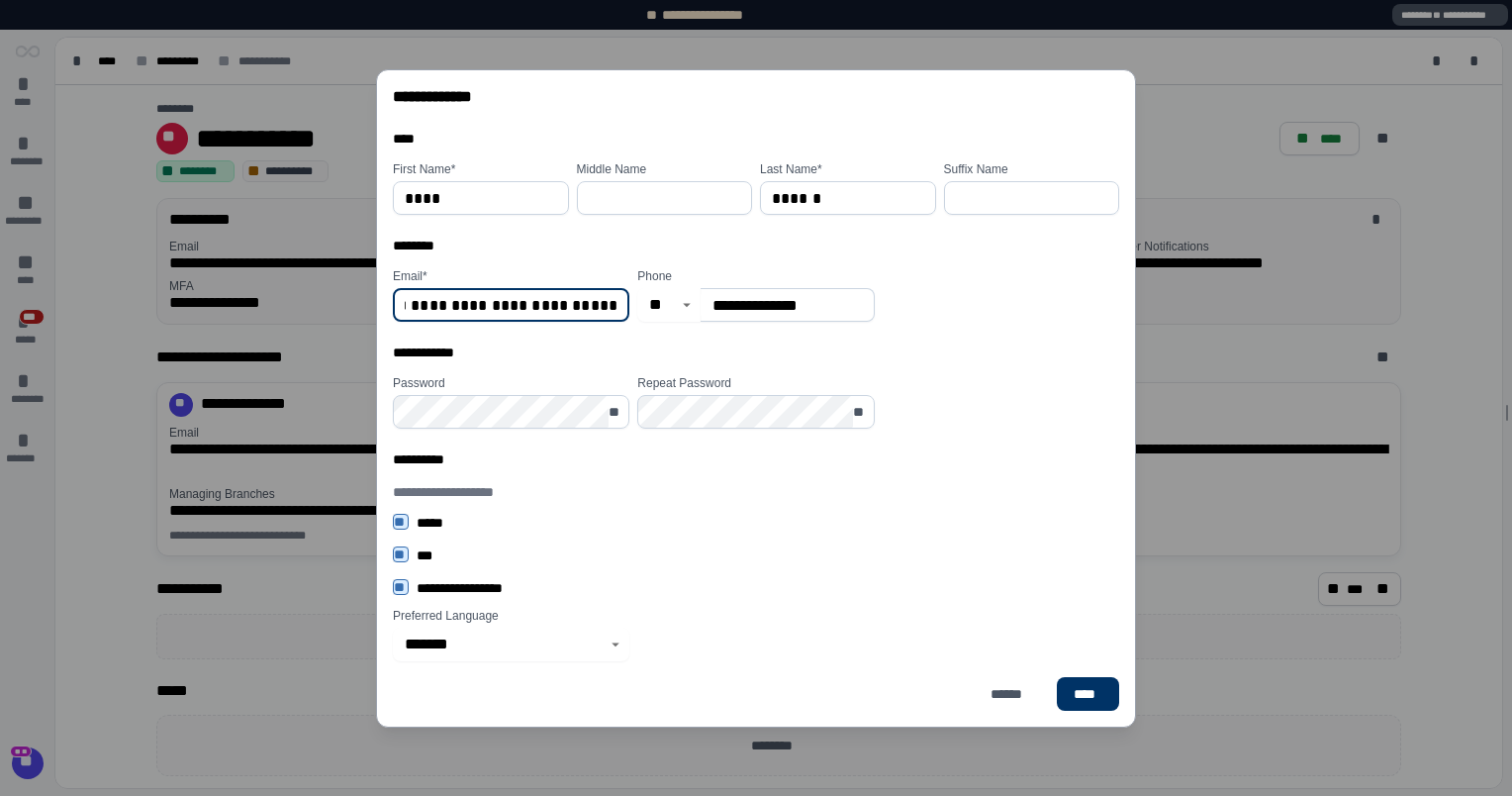 scroll, scrollTop: 0, scrollLeft: 108, axis: horizontal 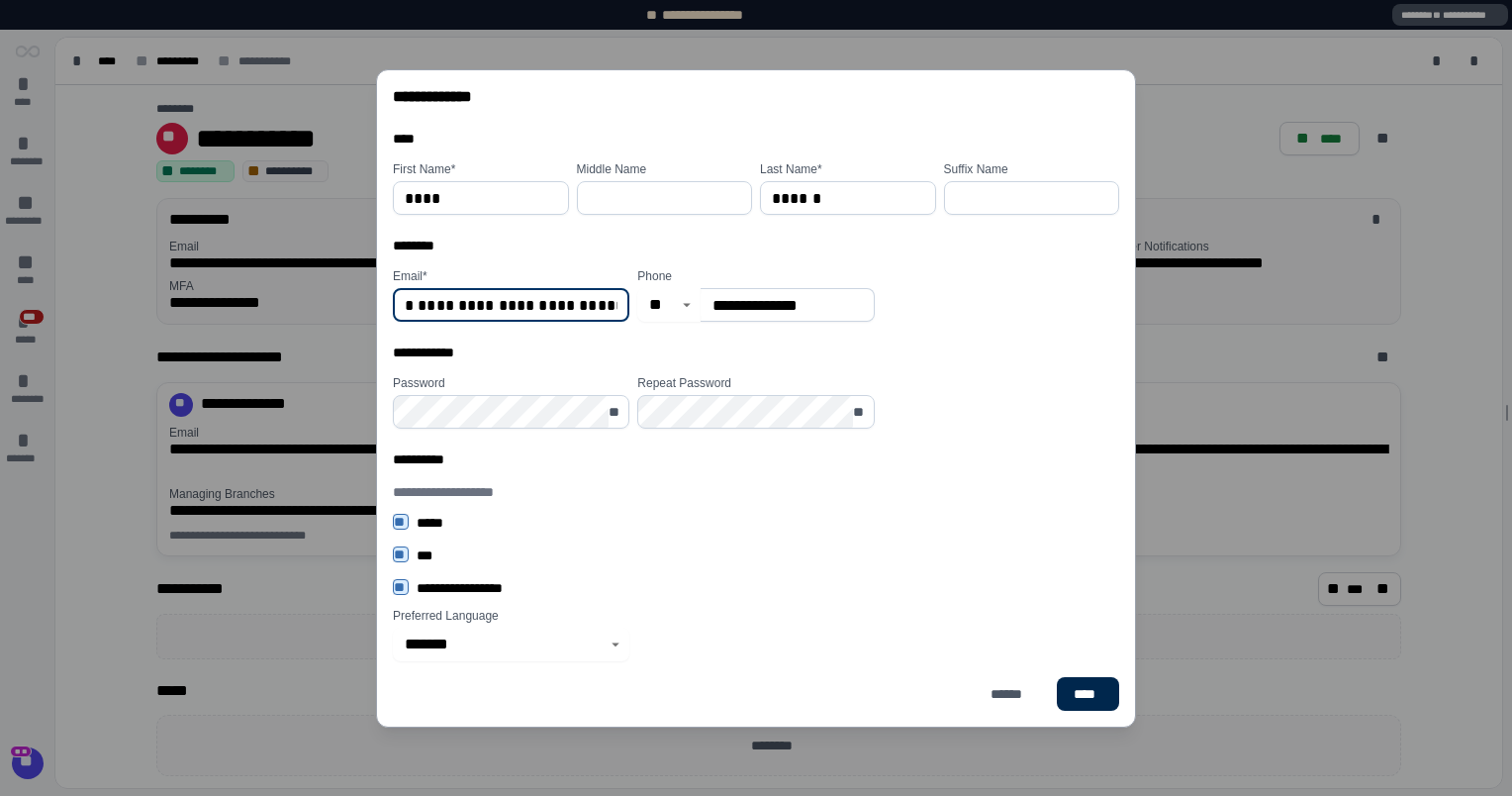 type on "**********" 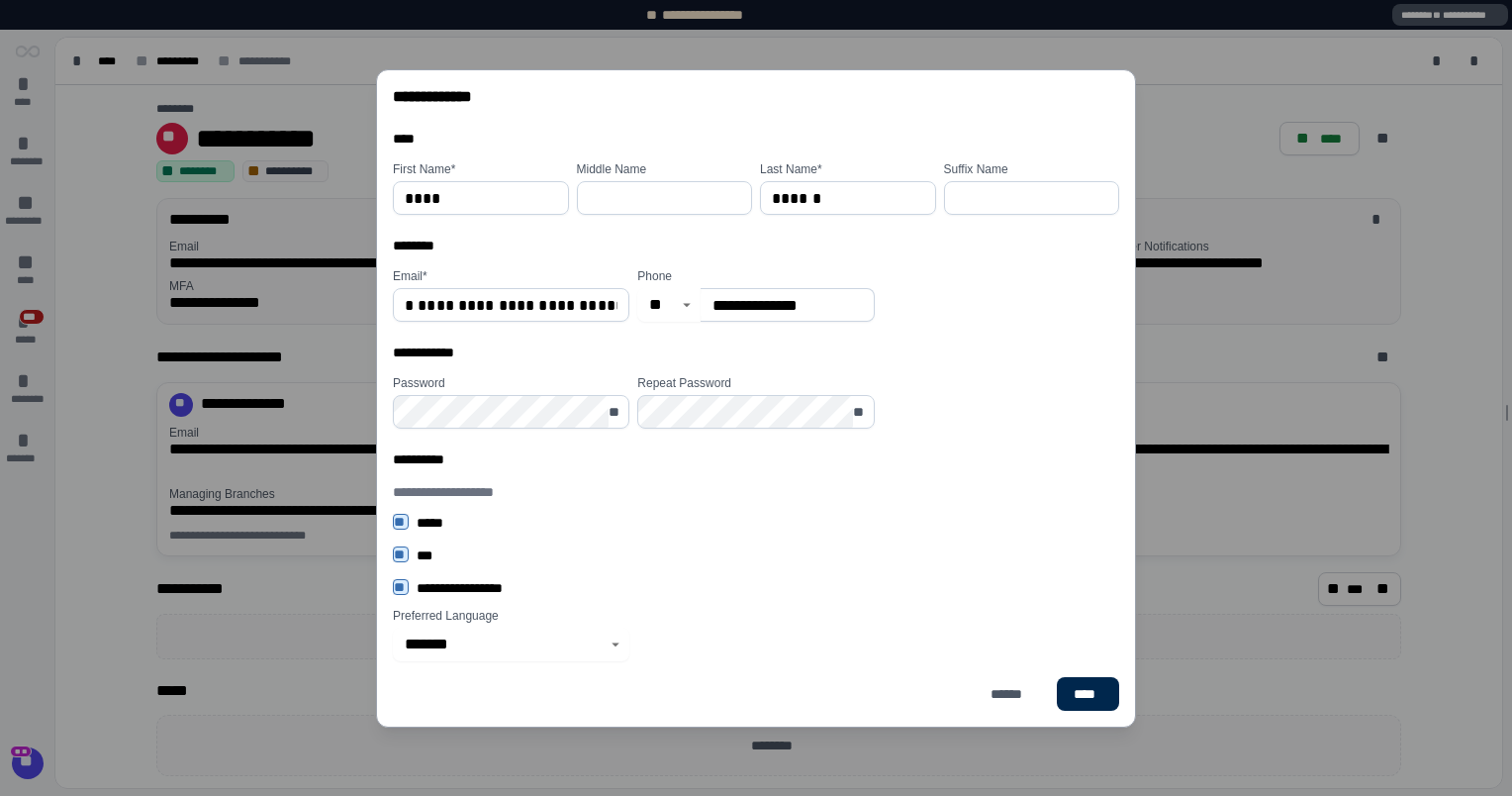 click on "****" at bounding box center [1087, 694] 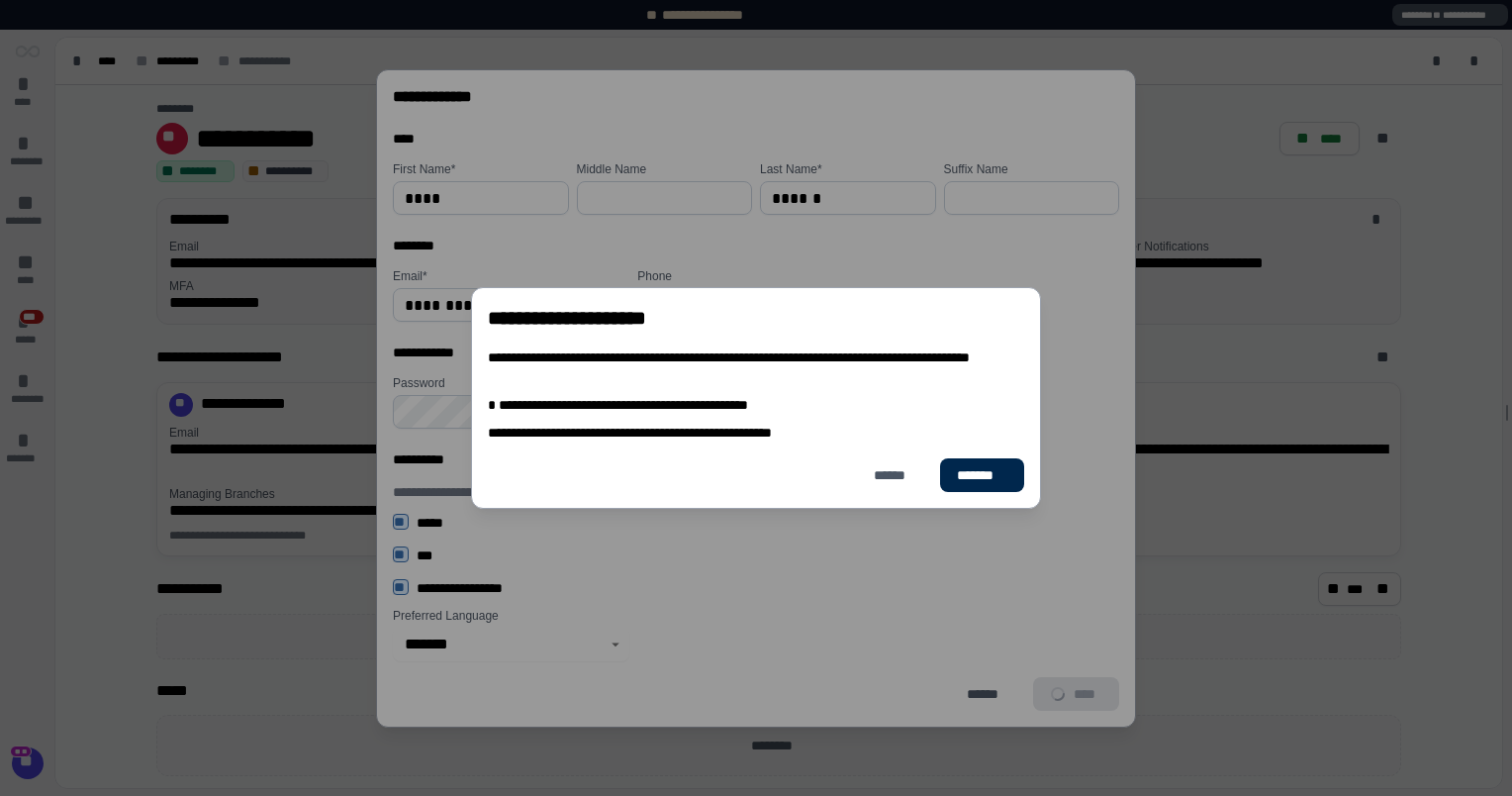 click on "*******" at bounding box center [982, 475] 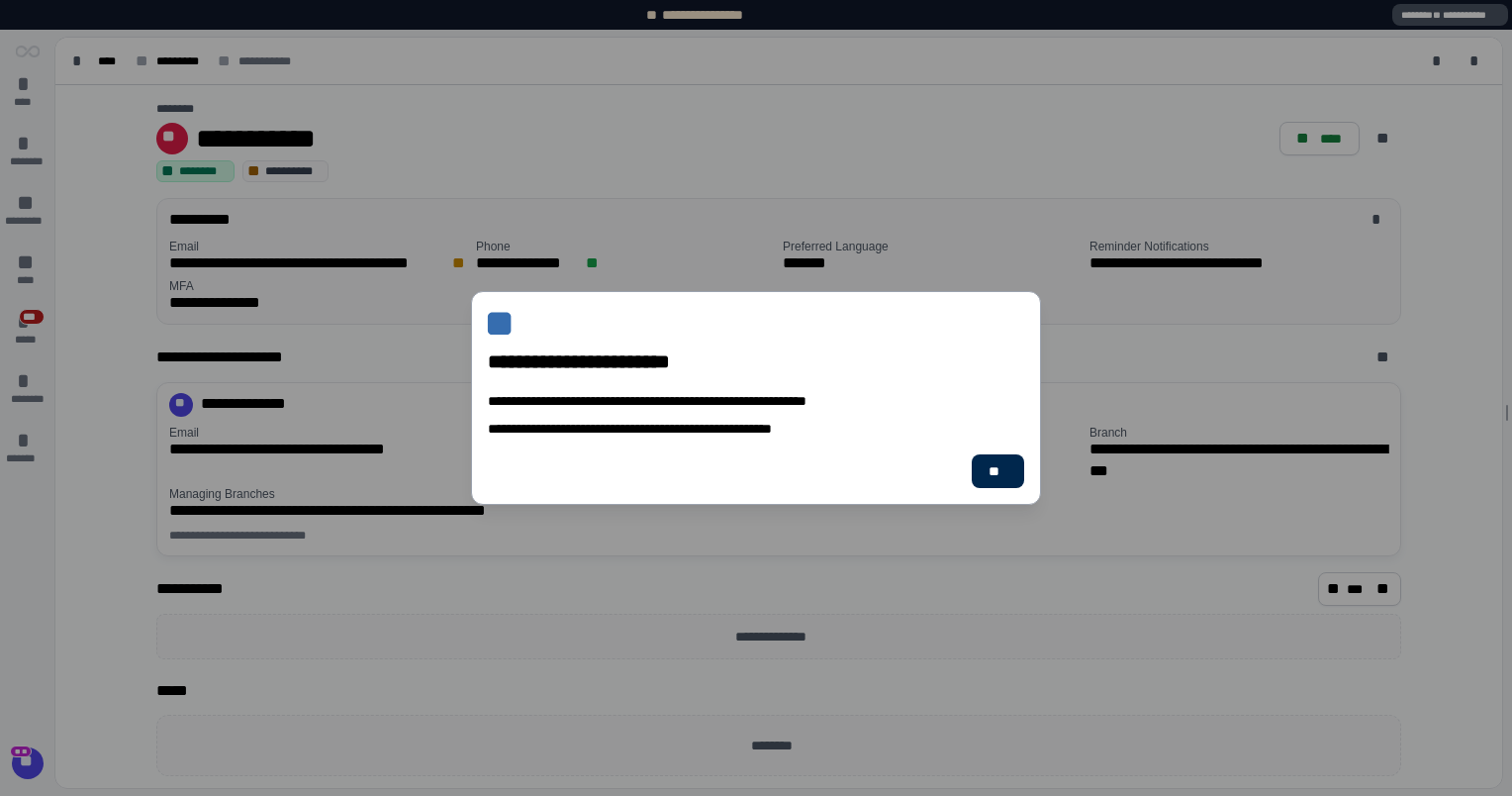 click on "**" at bounding box center [997, 471] 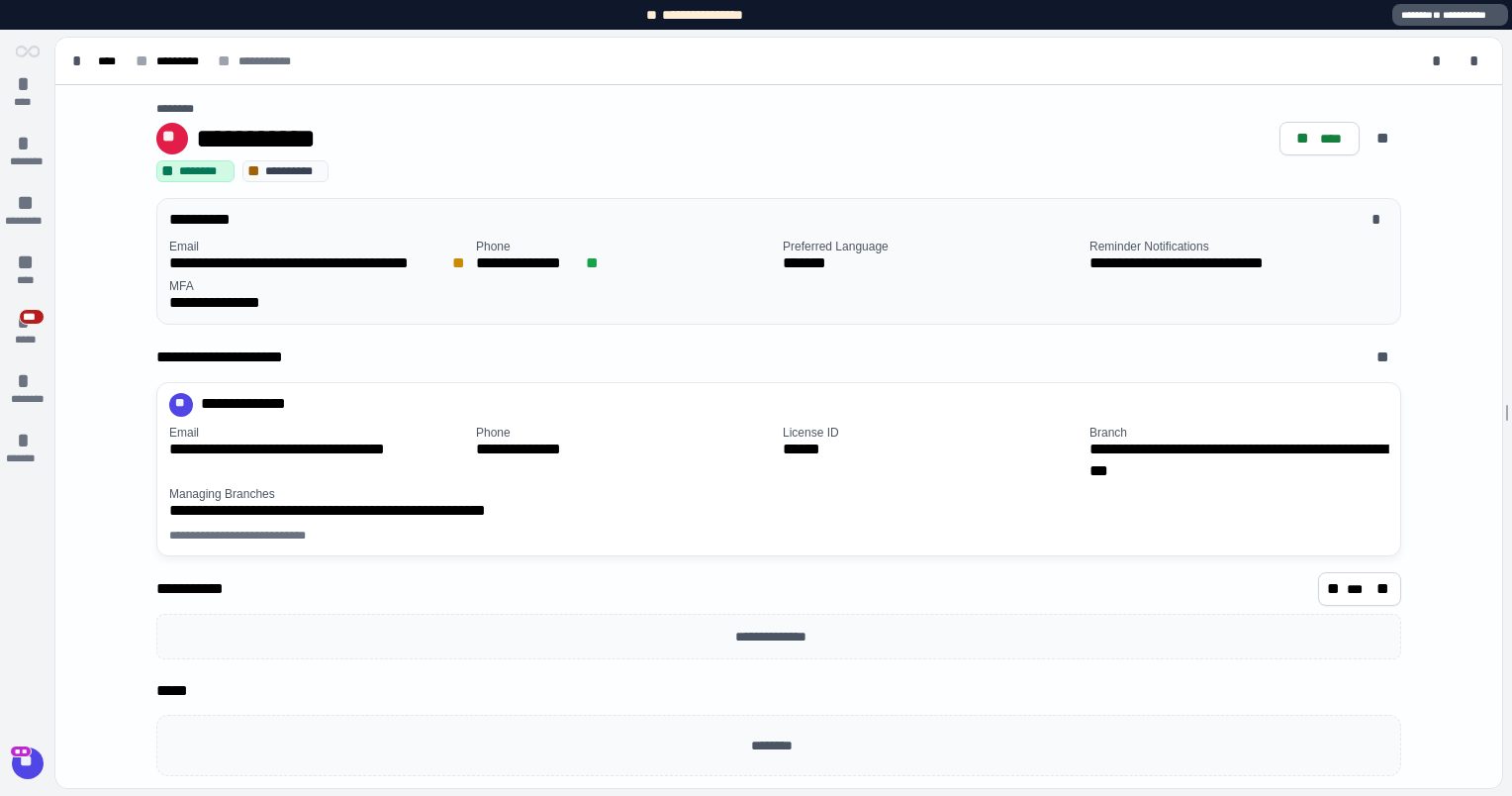 click on "**********" at bounding box center (764, 220) 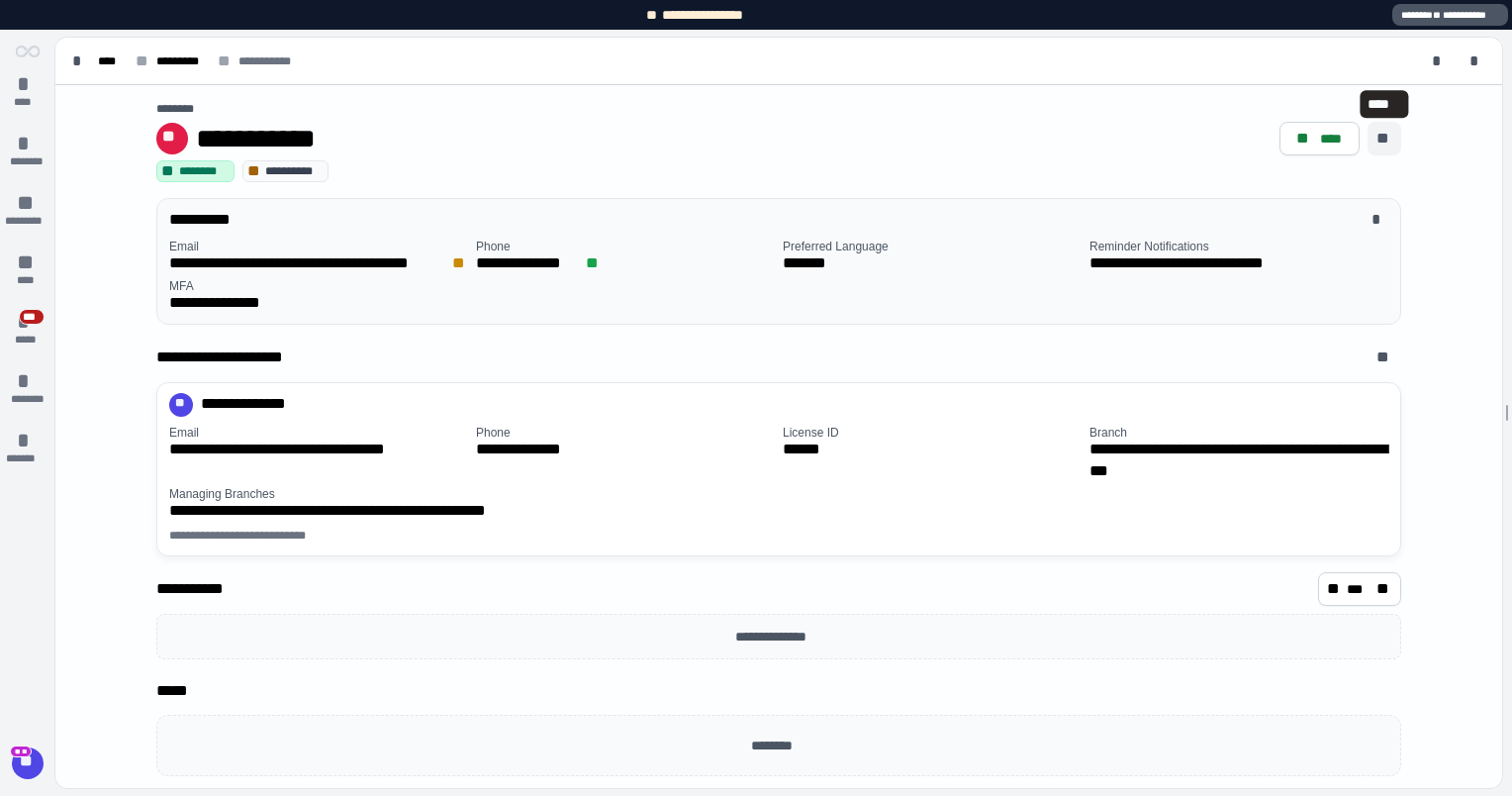 click on "**" at bounding box center (1384, 139) 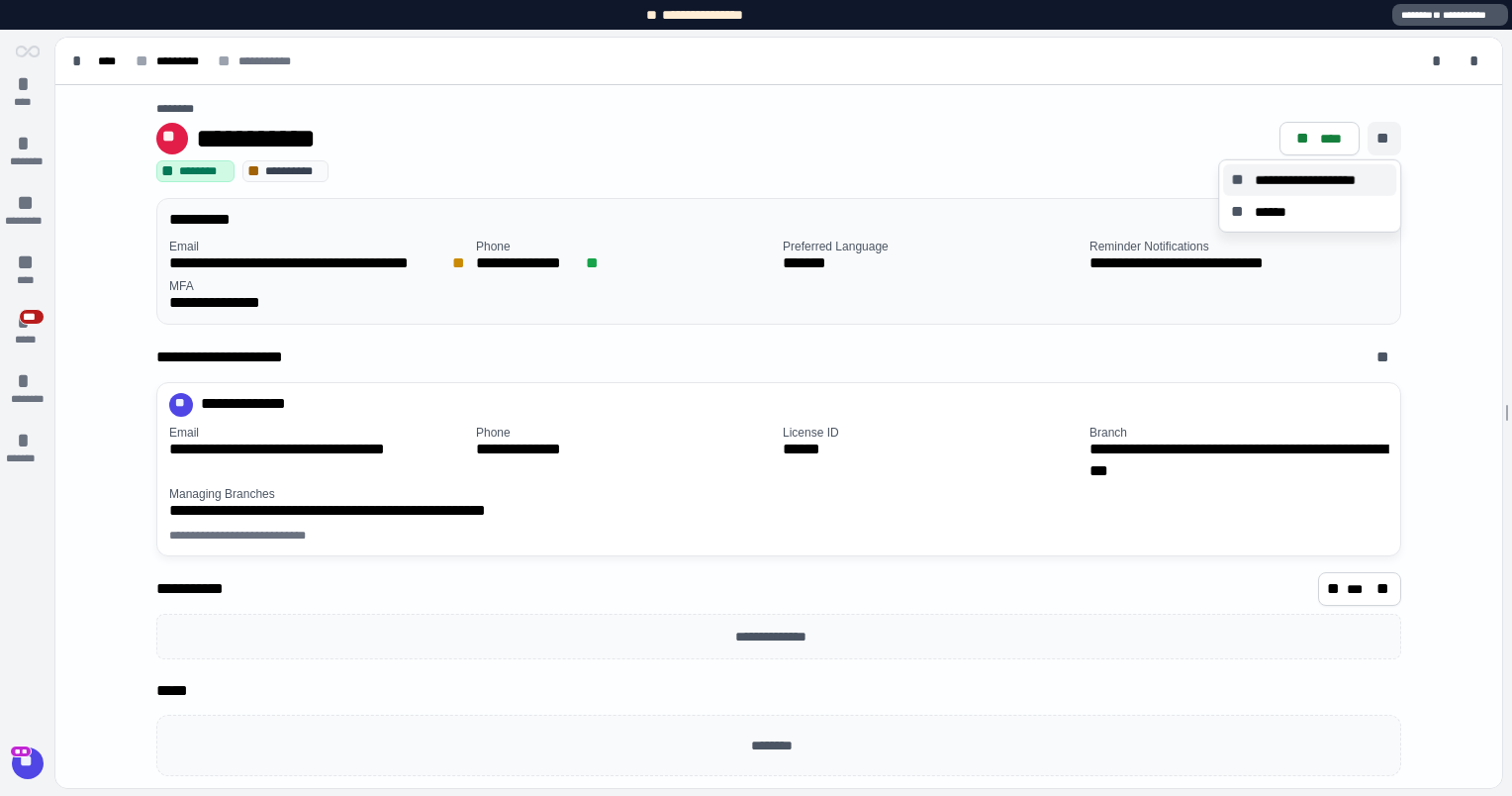 click on "**********" at bounding box center [1309, 180] 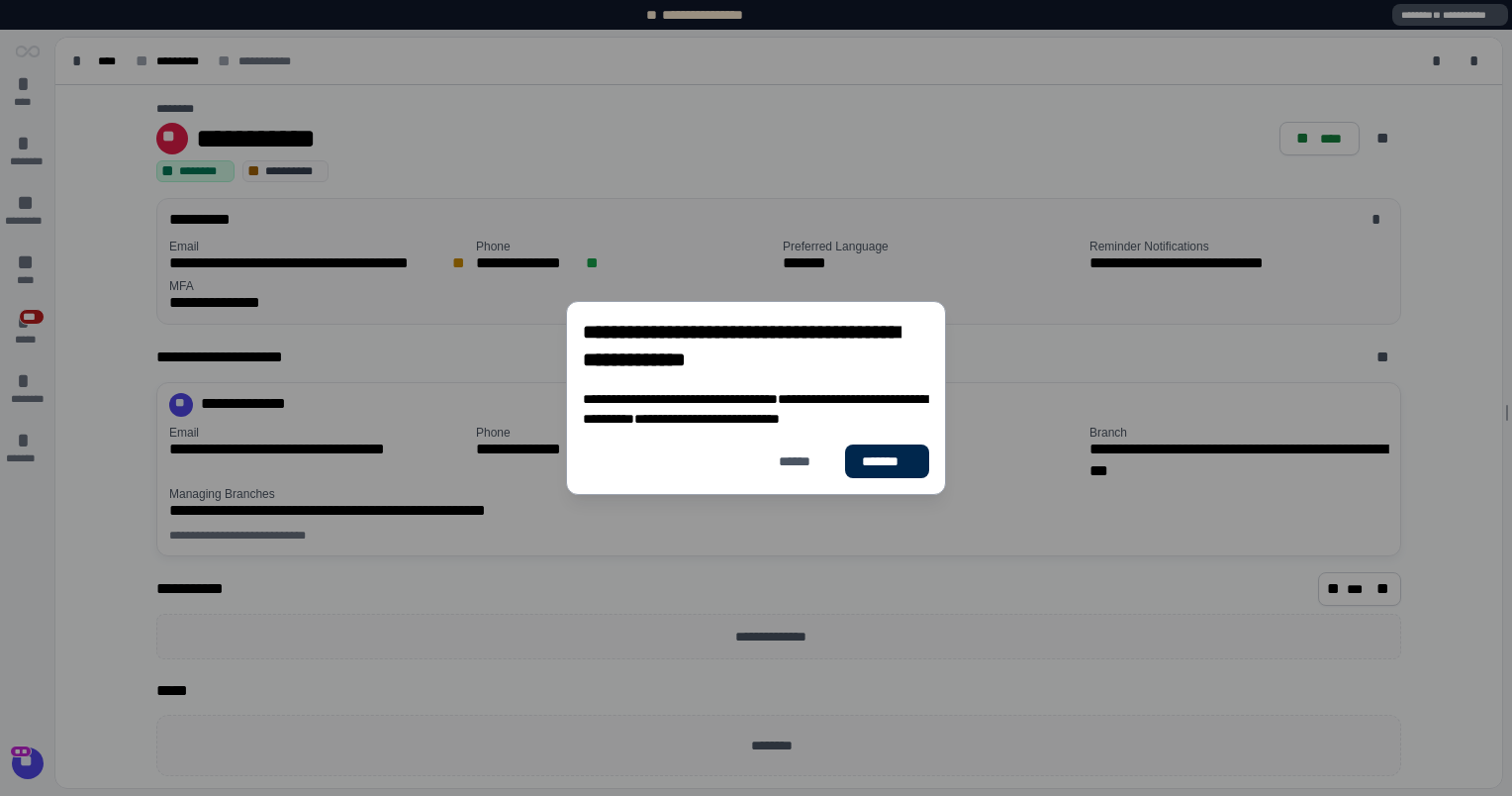 click on "*******" at bounding box center (887, 461) 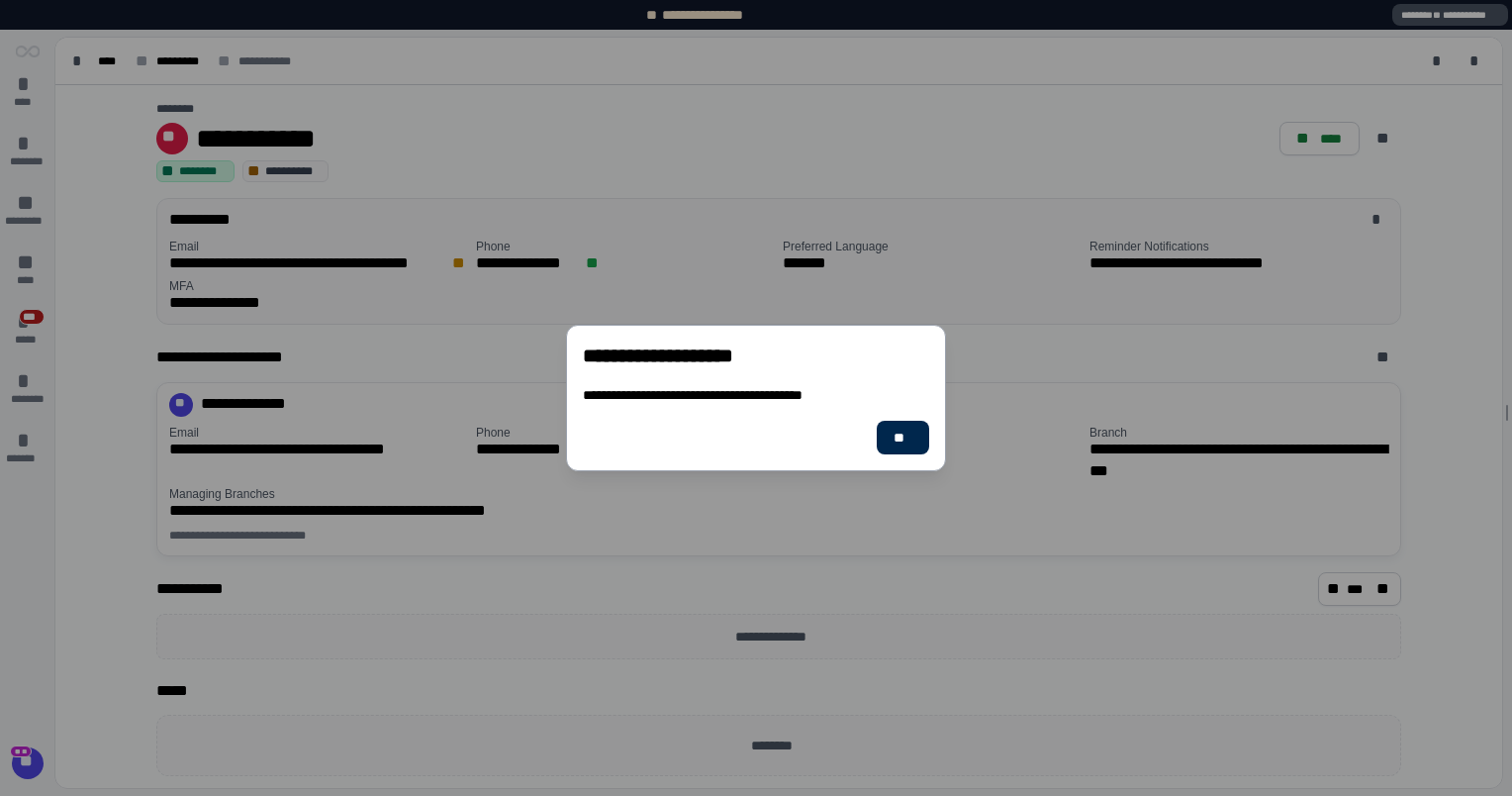 click on "**" at bounding box center (902, 438) 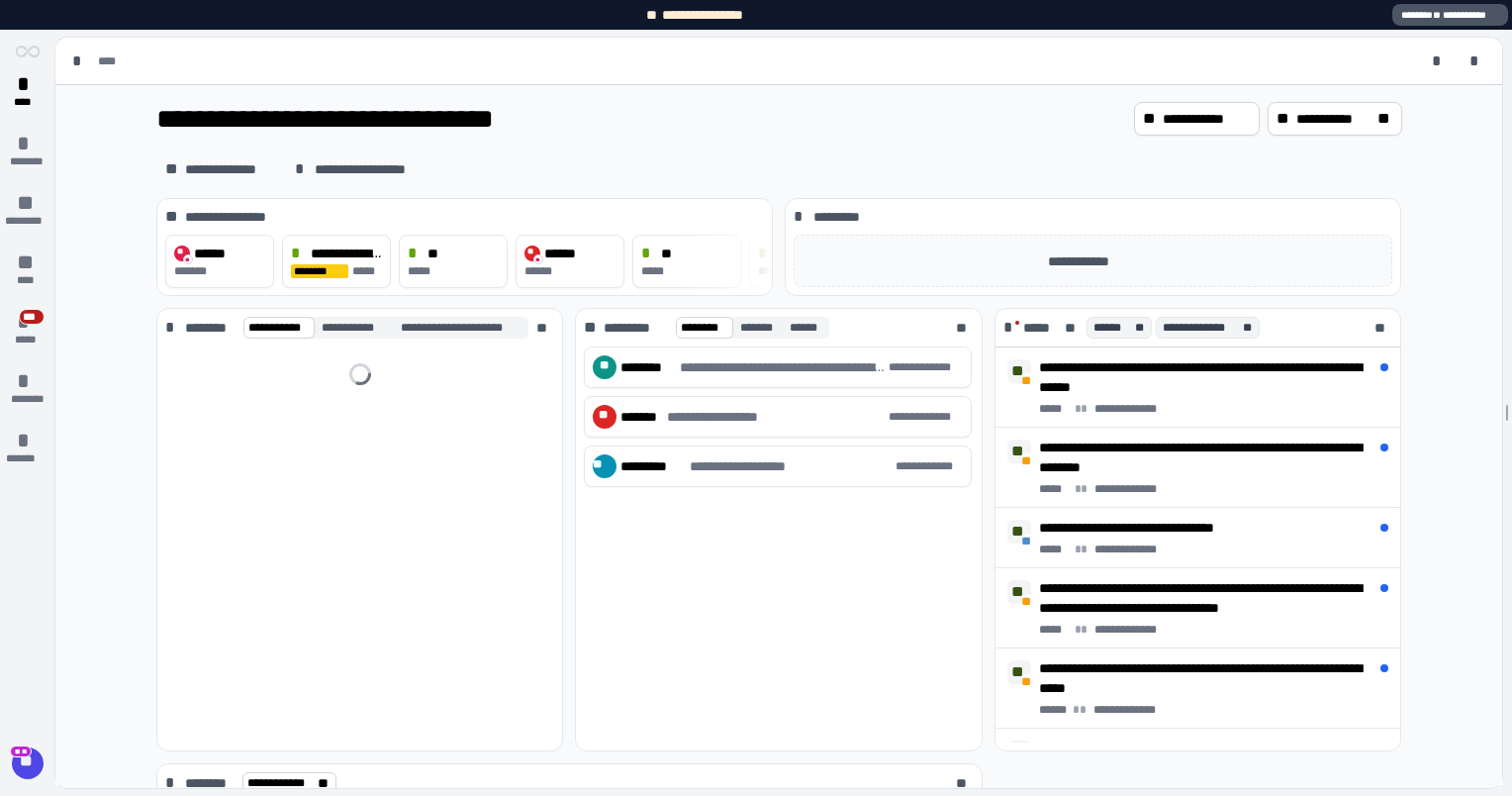 scroll, scrollTop: 0, scrollLeft: 0, axis: both 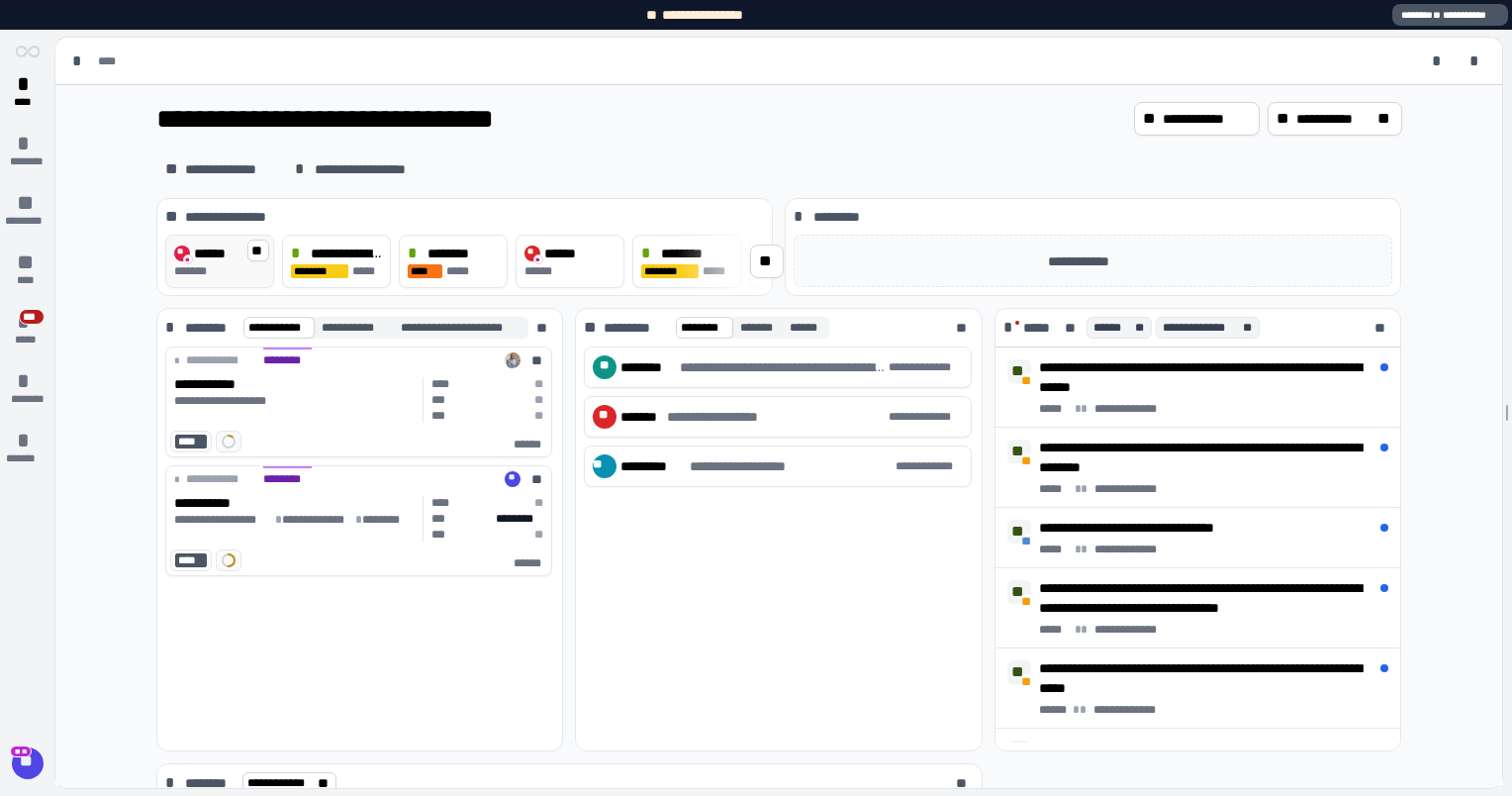 click on "*******" at bounding box center [220, 271] 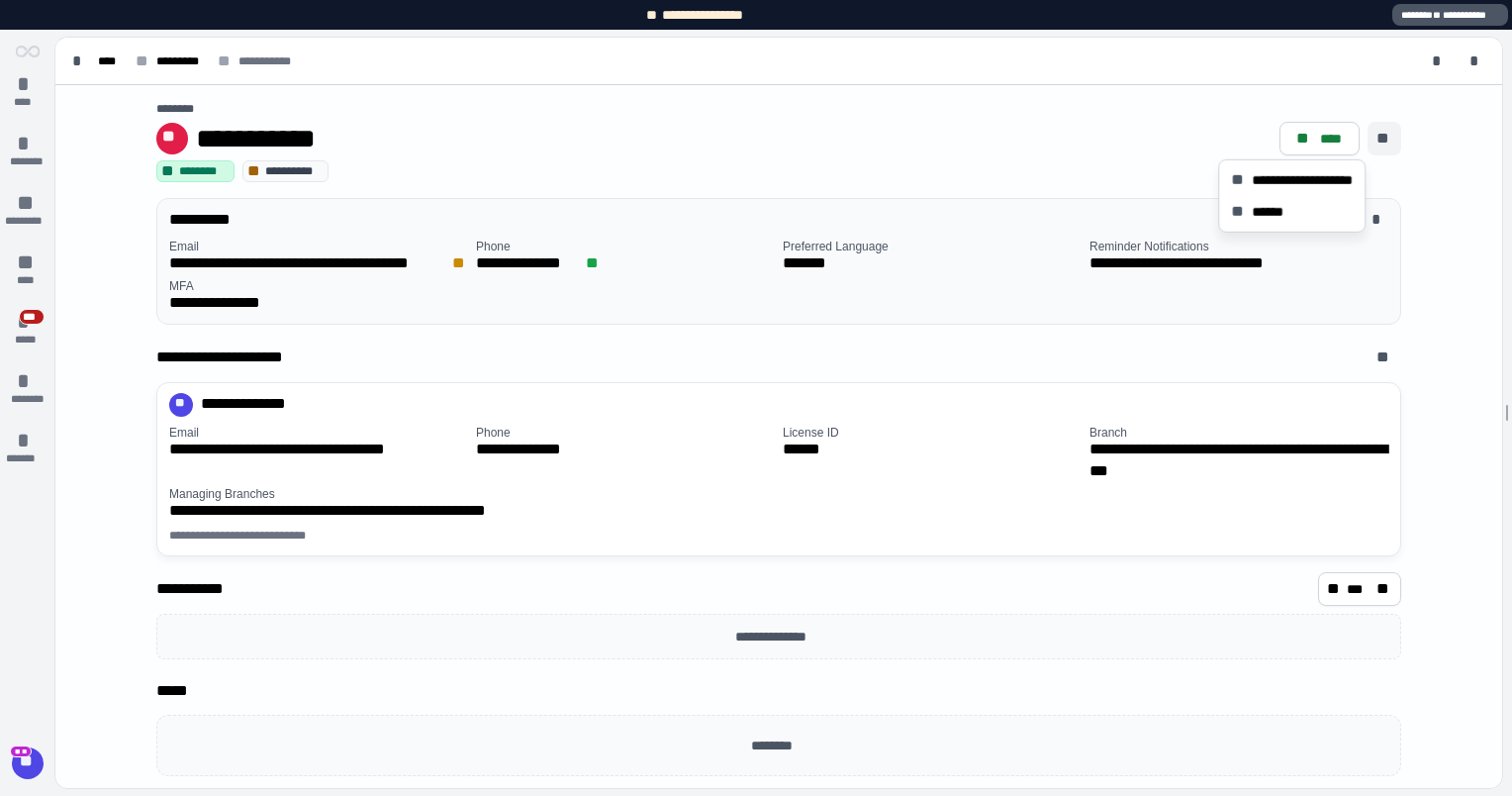 click on "**" at bounding box center (1384, 139) 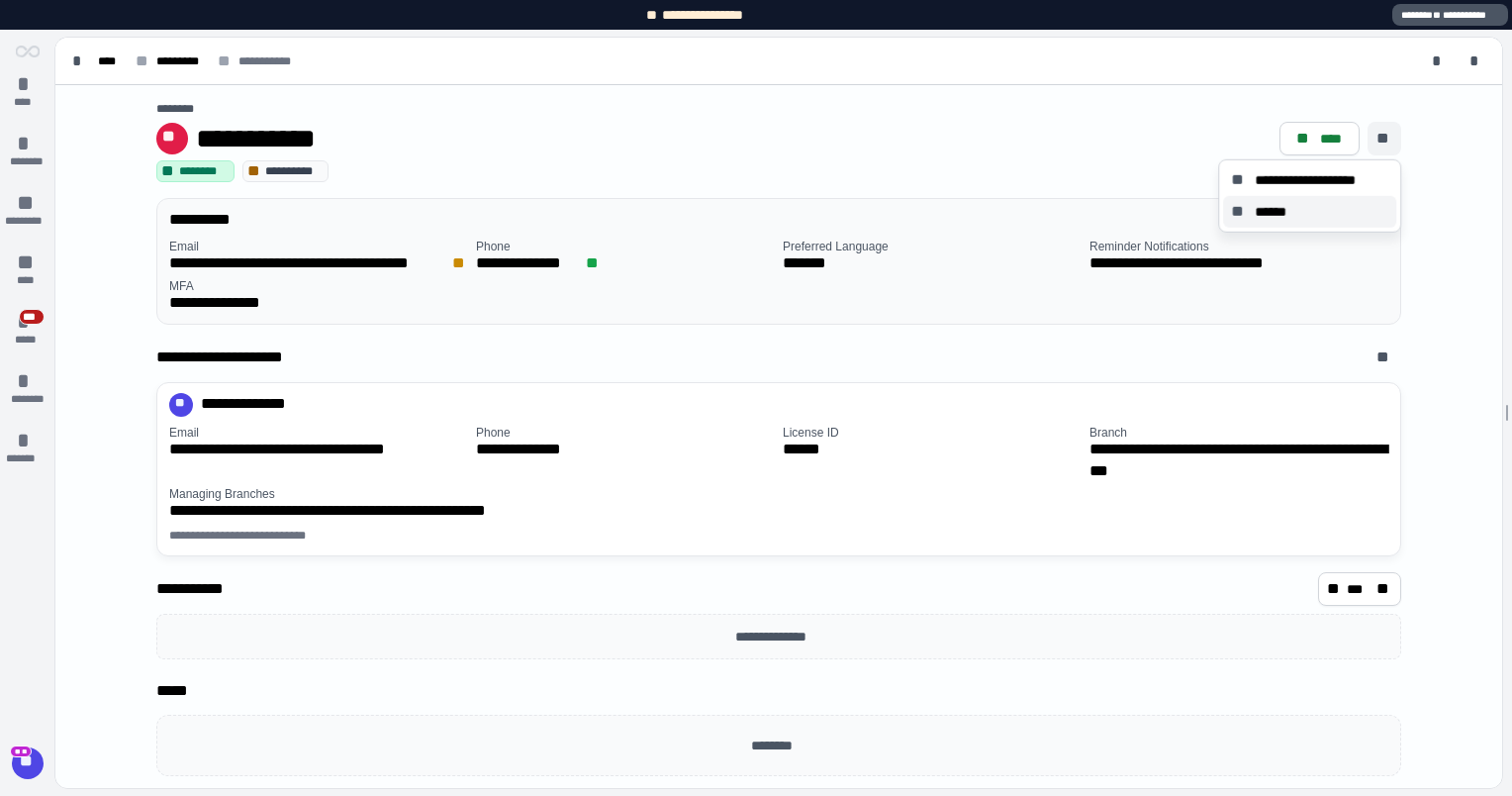 click on "******" at bounding box center [1275, 212] 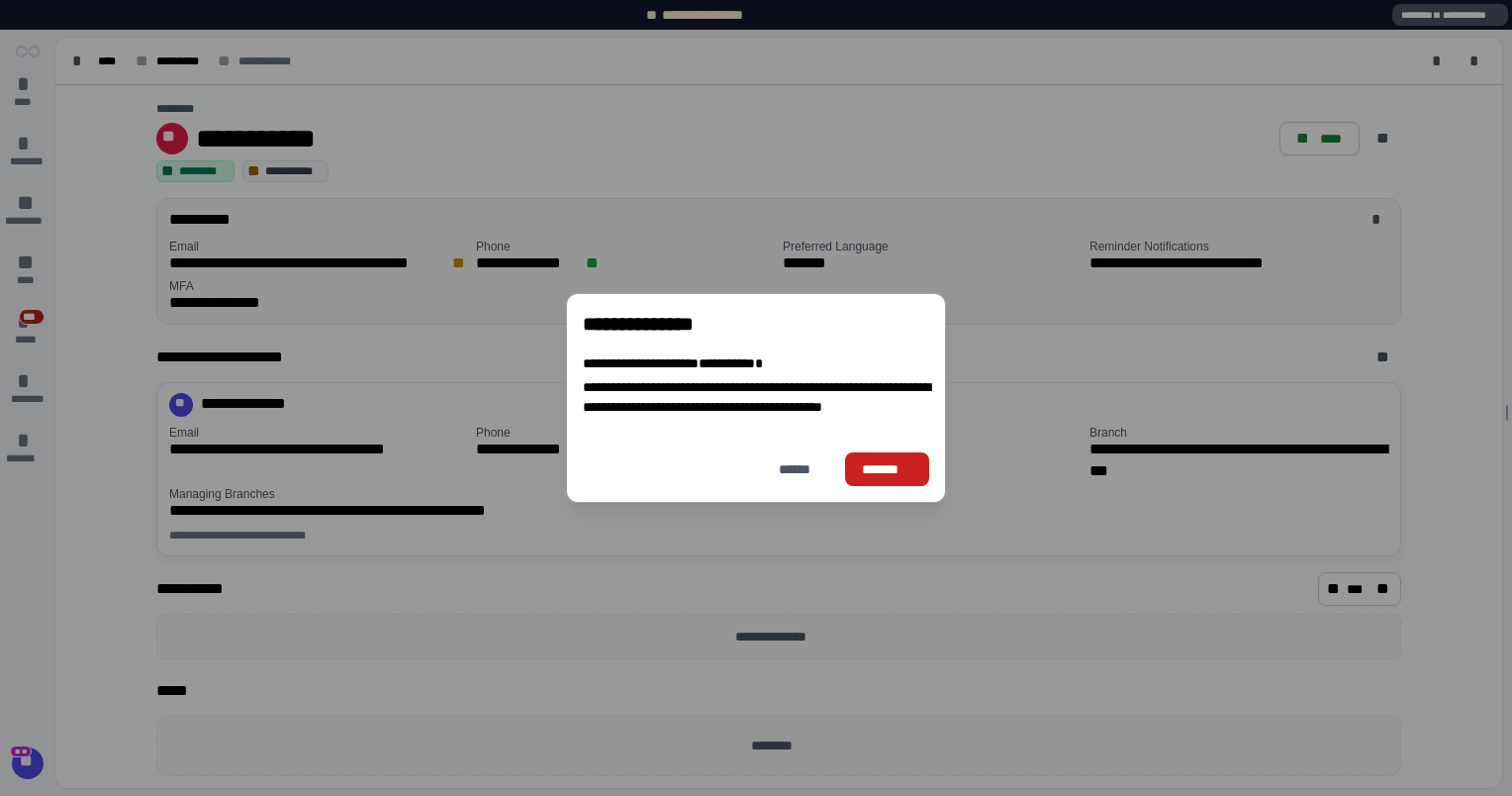 click on "*******" at bounding box center [887, 469] 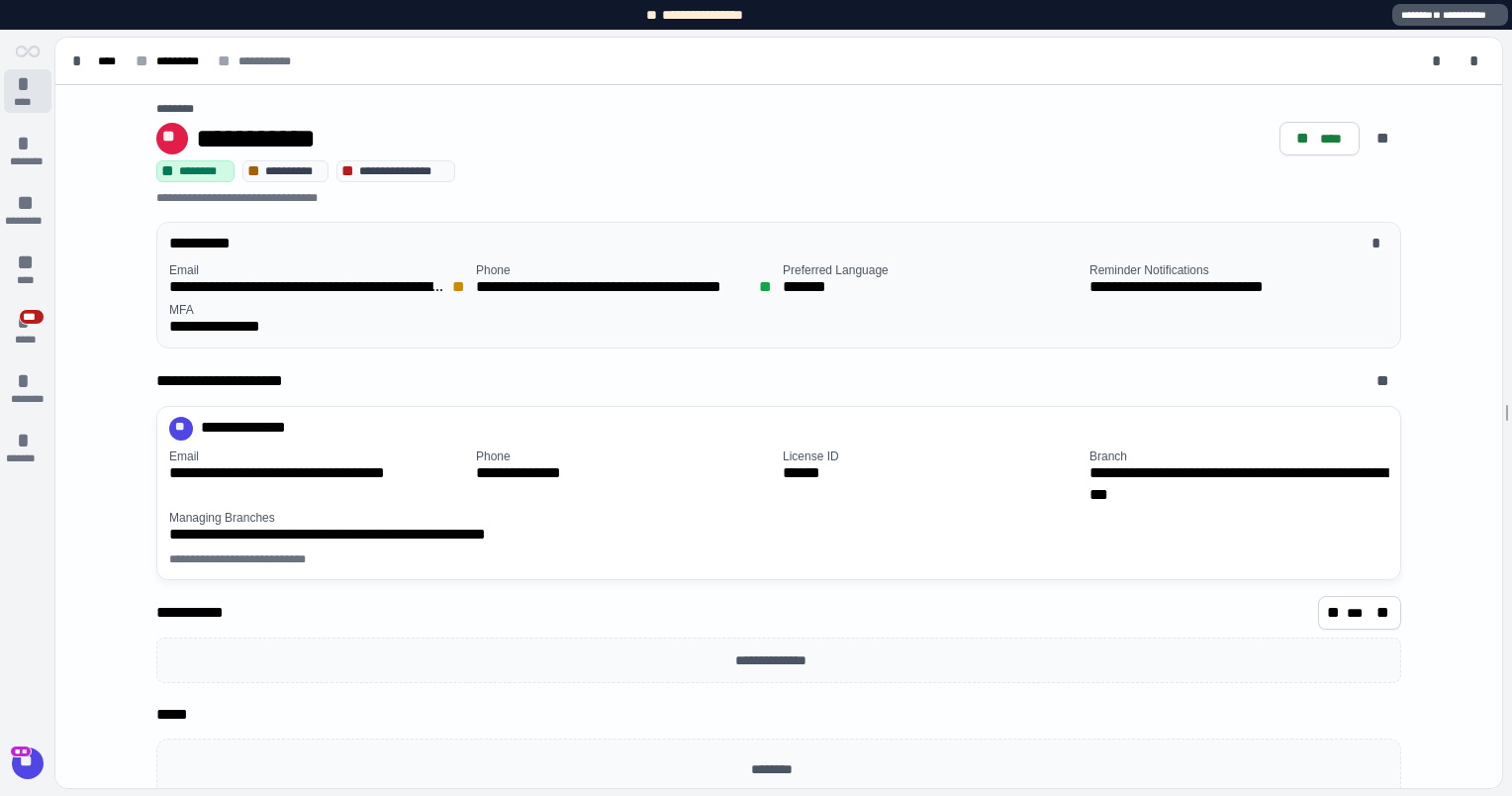 click on "* ****" at bounding box center [28, 91] 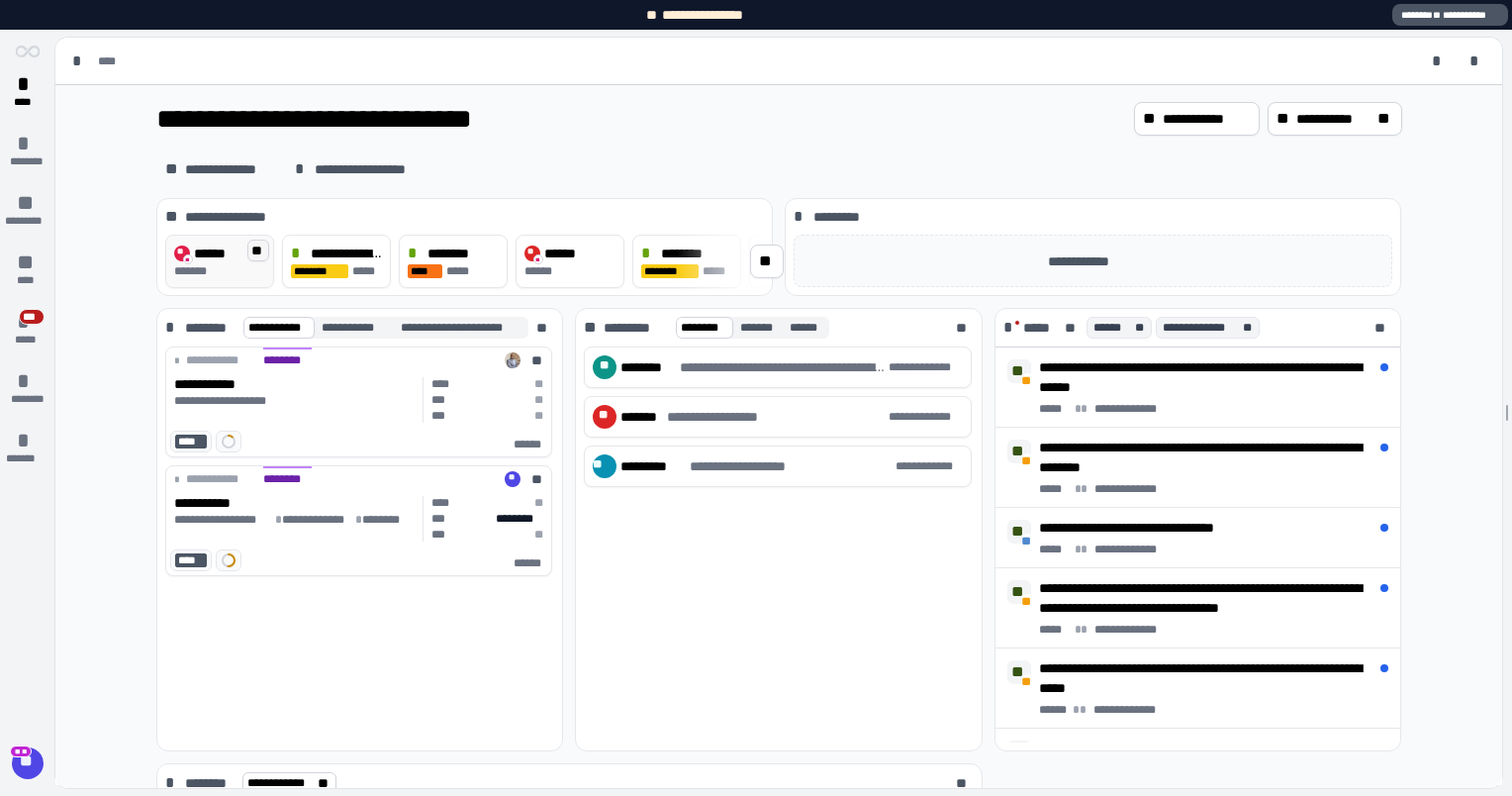 click on "**" at bounding box center [258, 250] 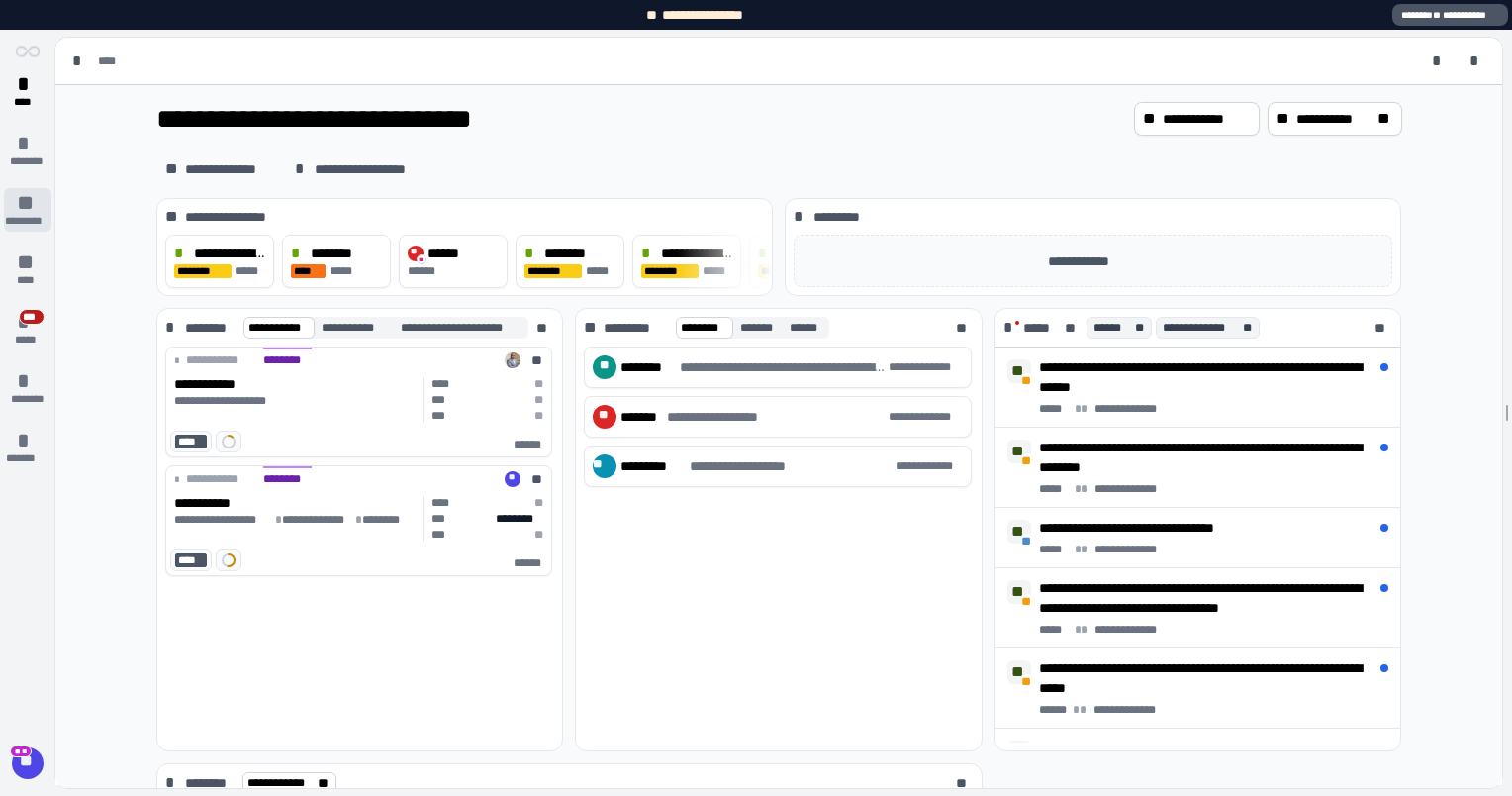 click on "** *********" at bounding box center [28, 210] 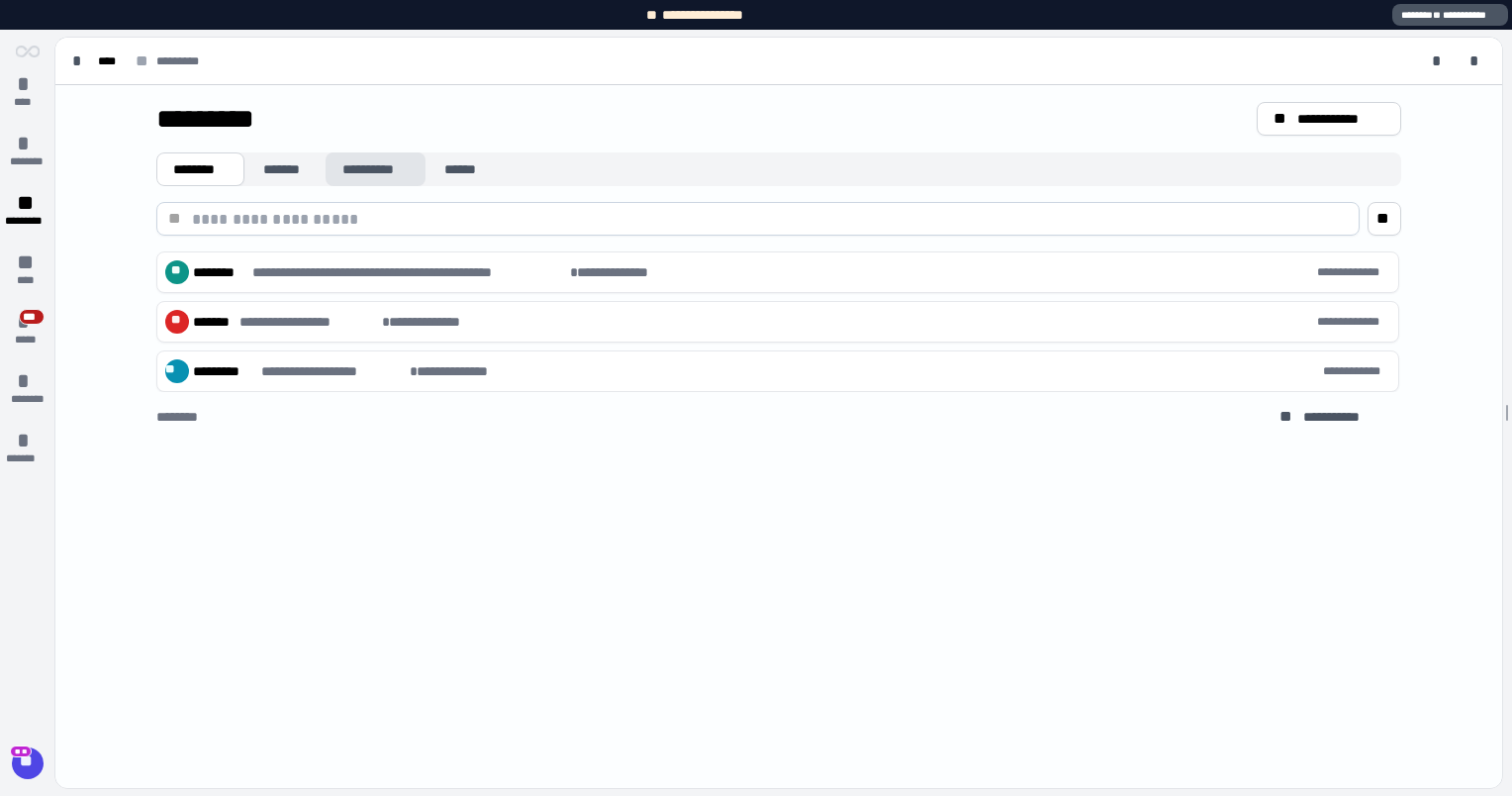 click on "**********" at bounding box center [375, 169] 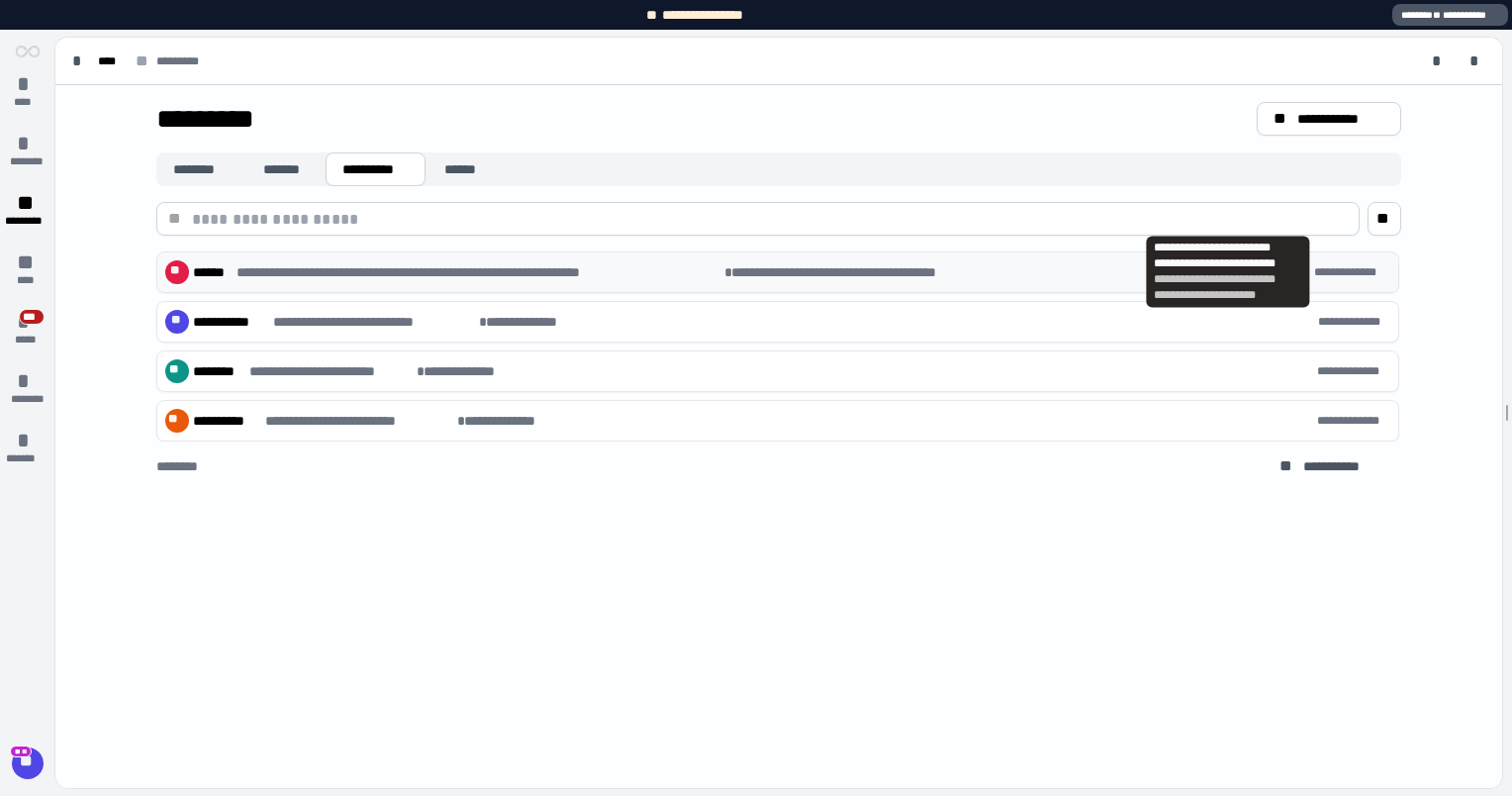 click on "**********" at bounding box center (1352, 272) 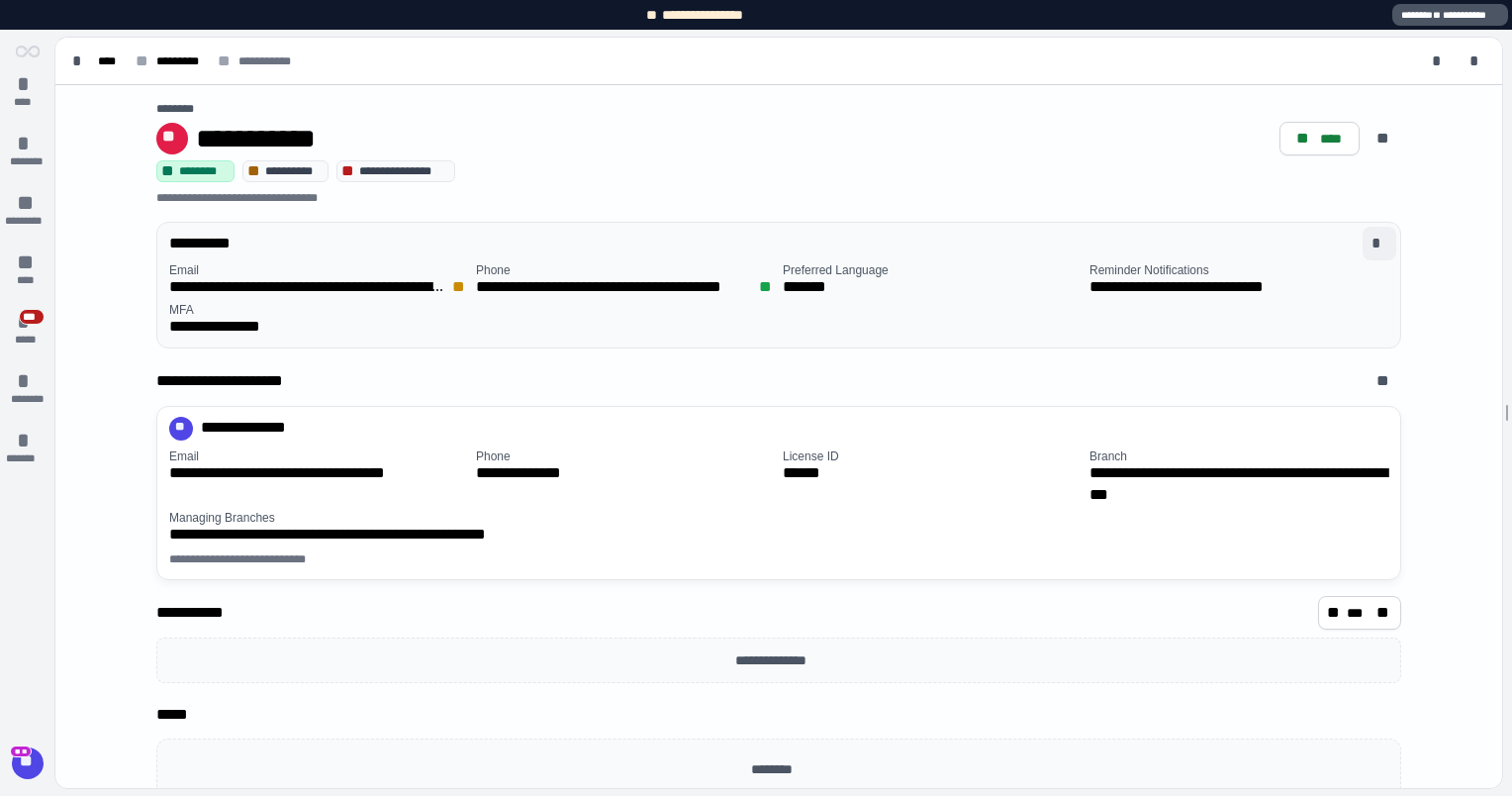 click on "*" at bounding box center [1379, 244] 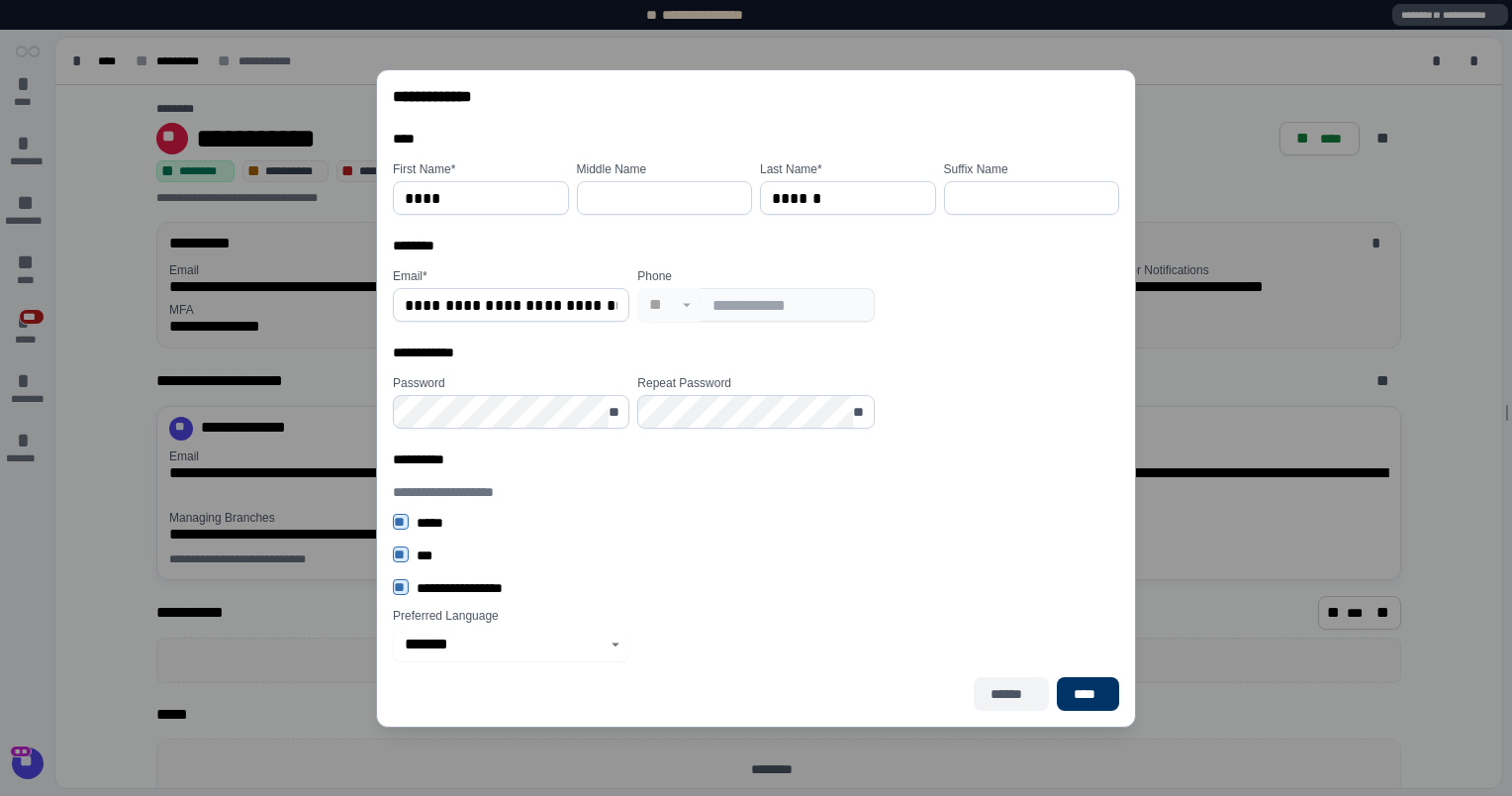 click on "******" at bounding box center (1011, 694) 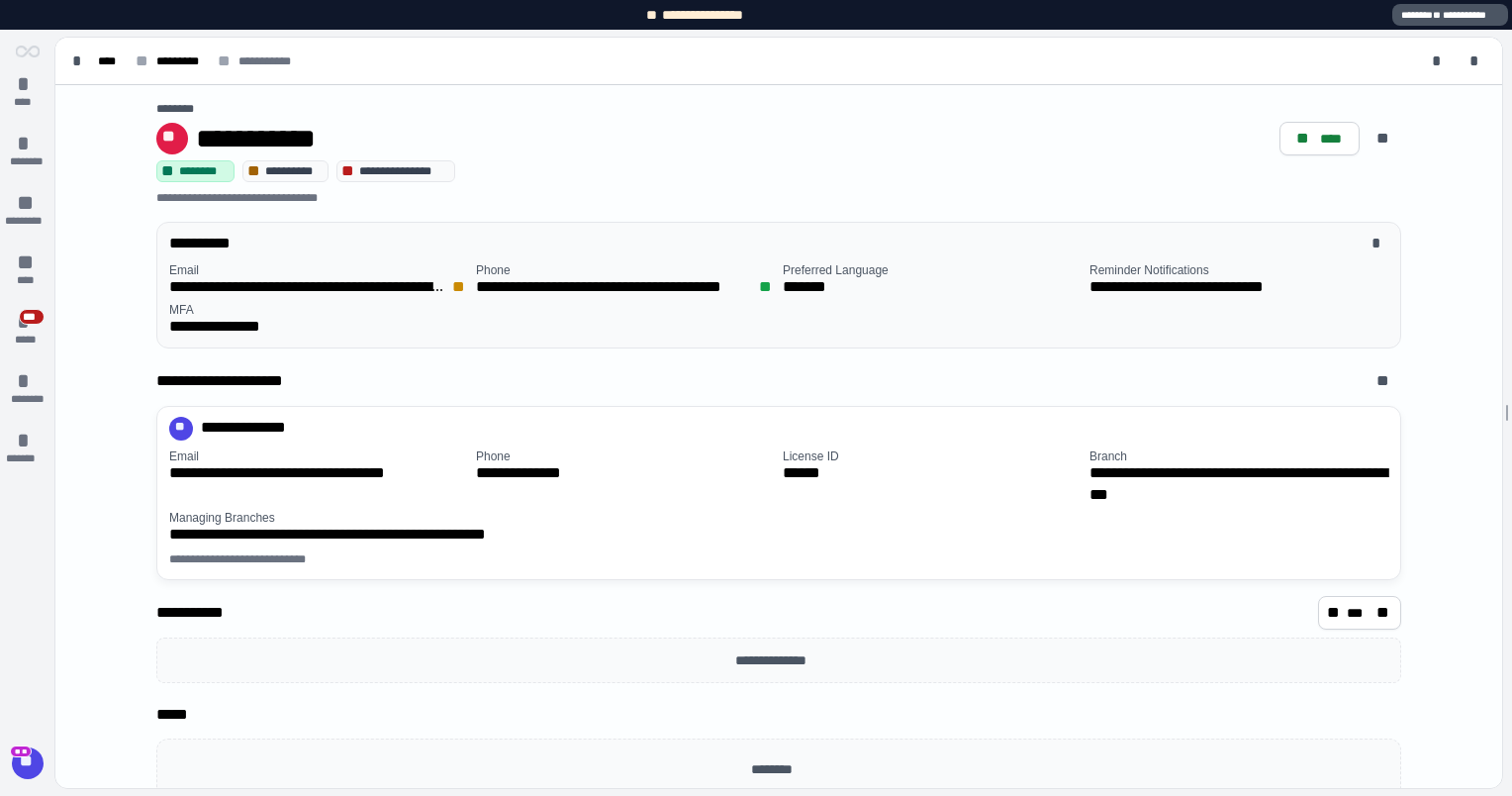 click on "**********" at bounding box center (404, 171) 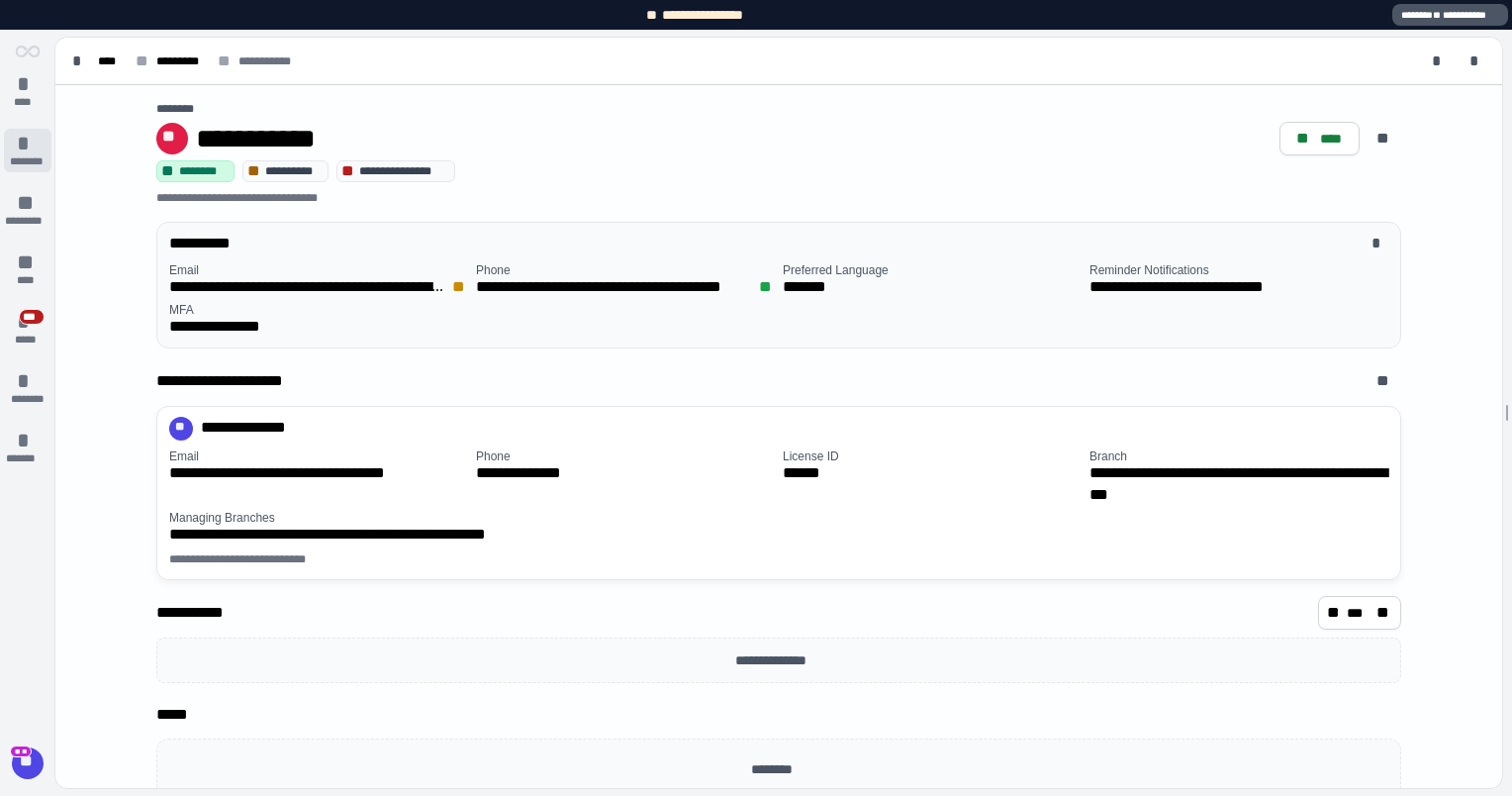 click on "********" at bounding box center [27, 161] 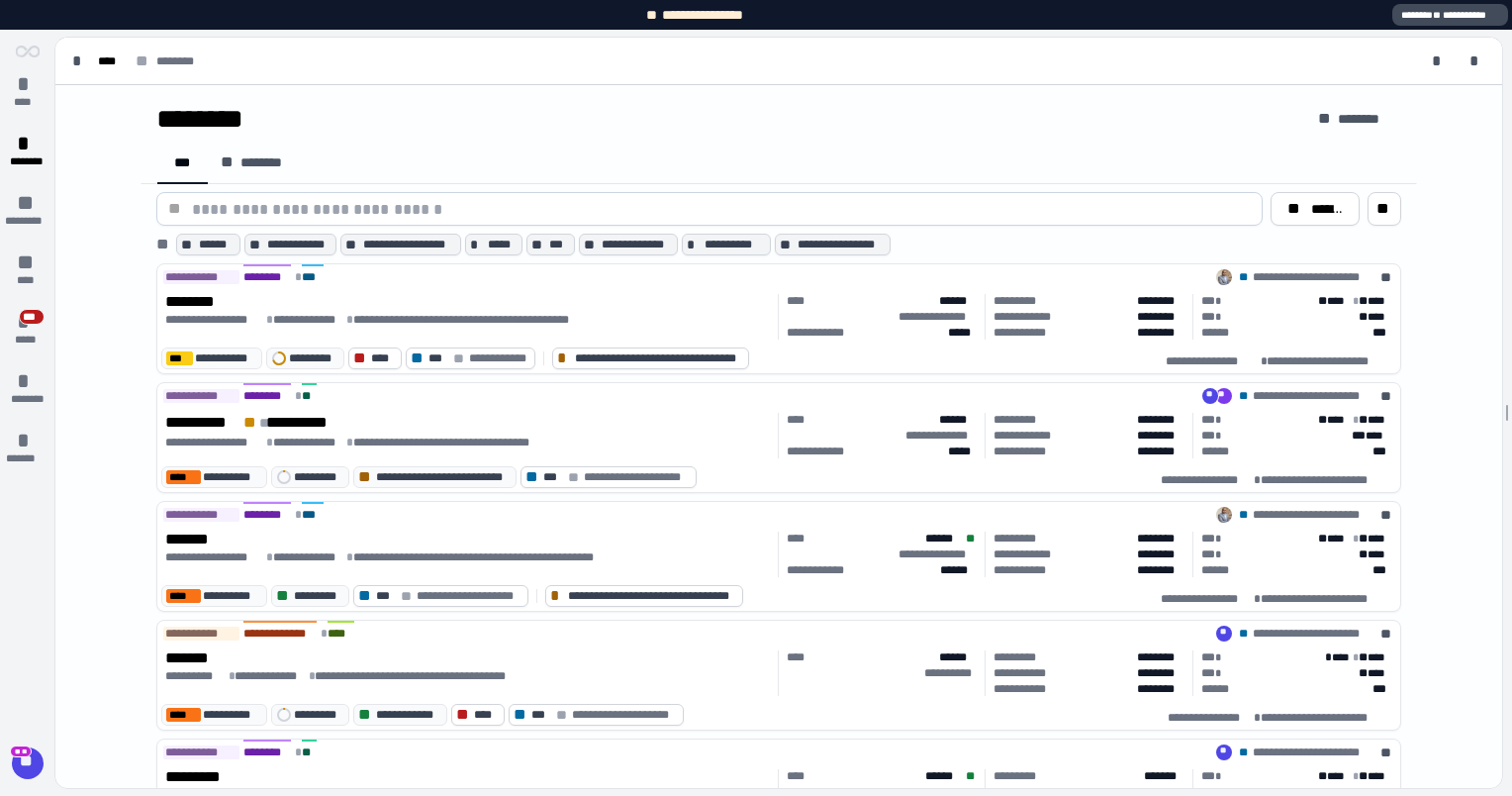 click on "**********" at bounding box center [1450, 15] 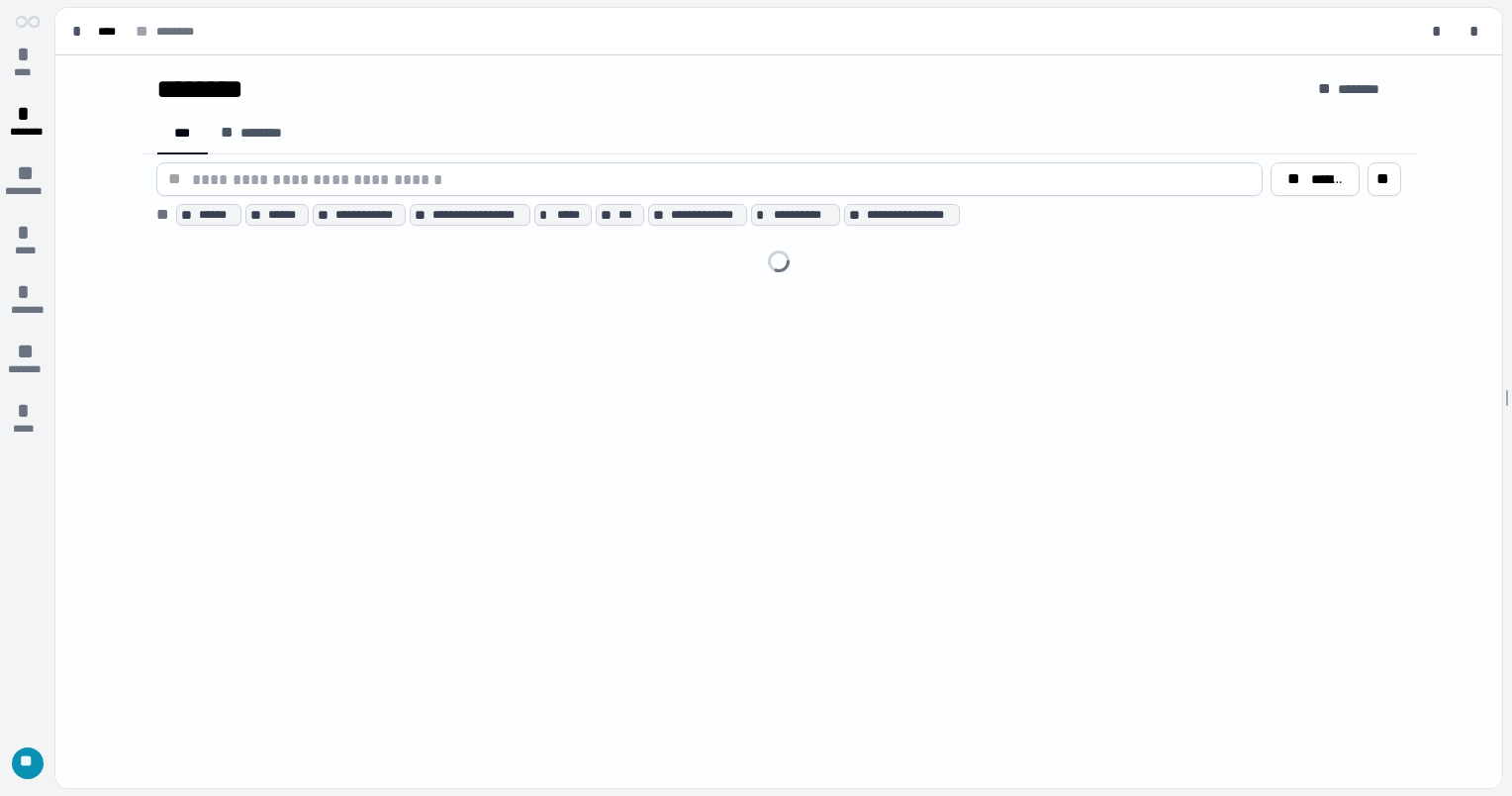 scroll, scrollTop: 0, scrollLeft: 0, axis: both 